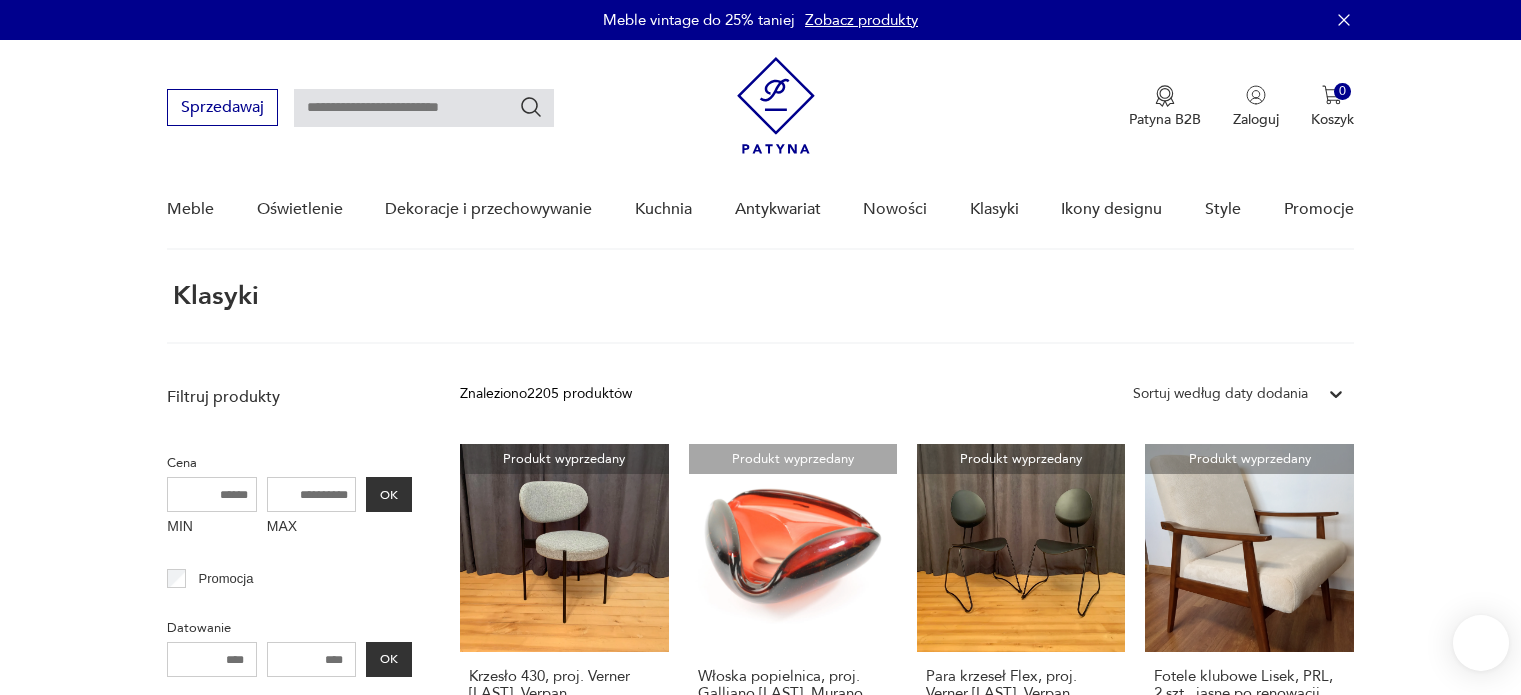 scroll, scrollTop: 0, scrollLeft: 0, axis: both 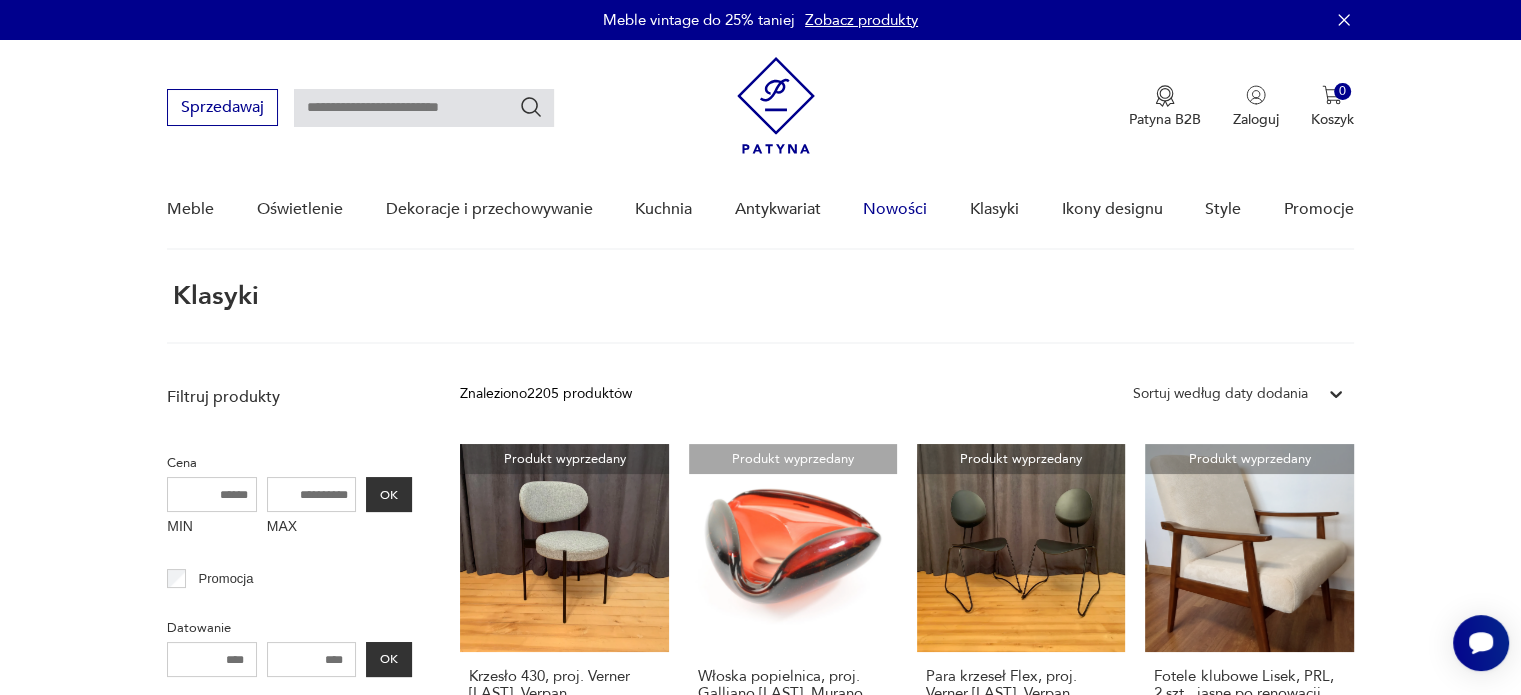 click on "Nowości" at bounding box center (895, 209) 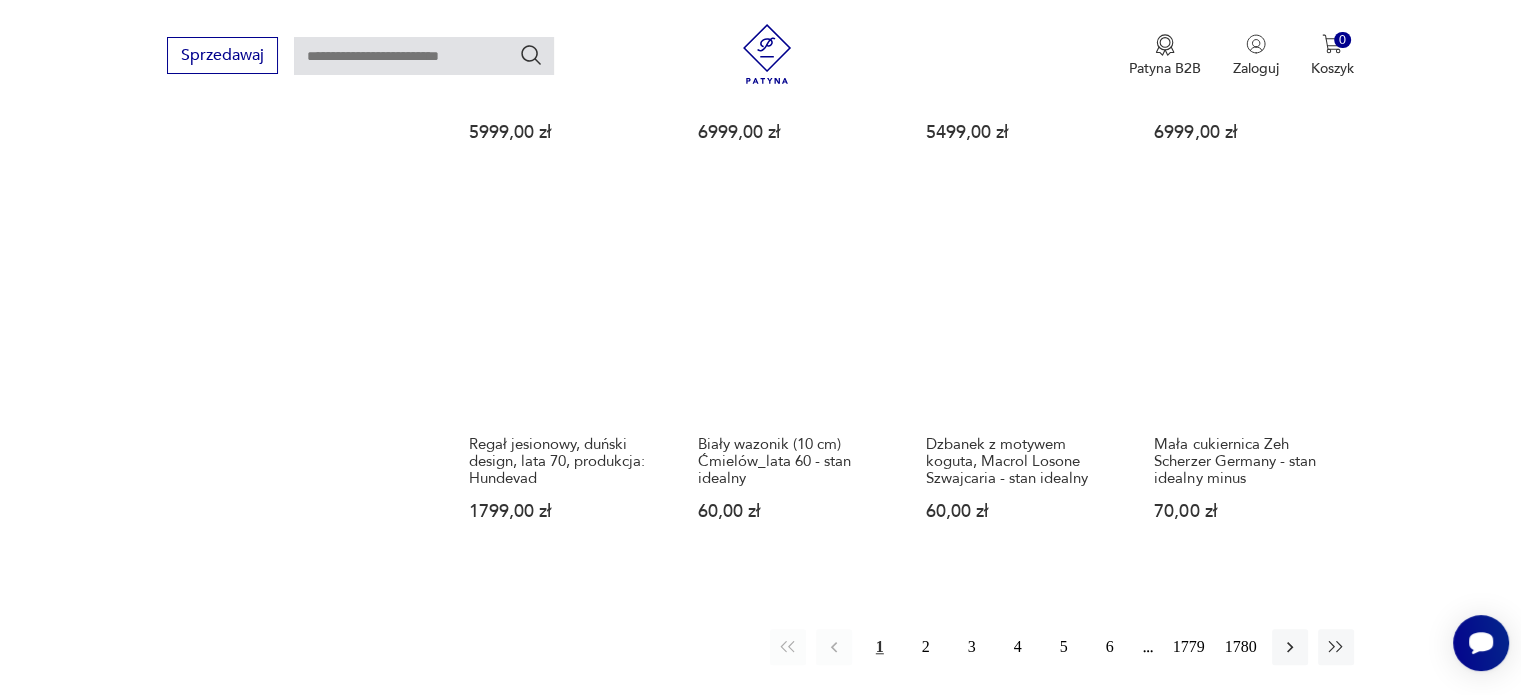 scroll, scrollTop: 1888, scrollLeft: 0, axis: vertical 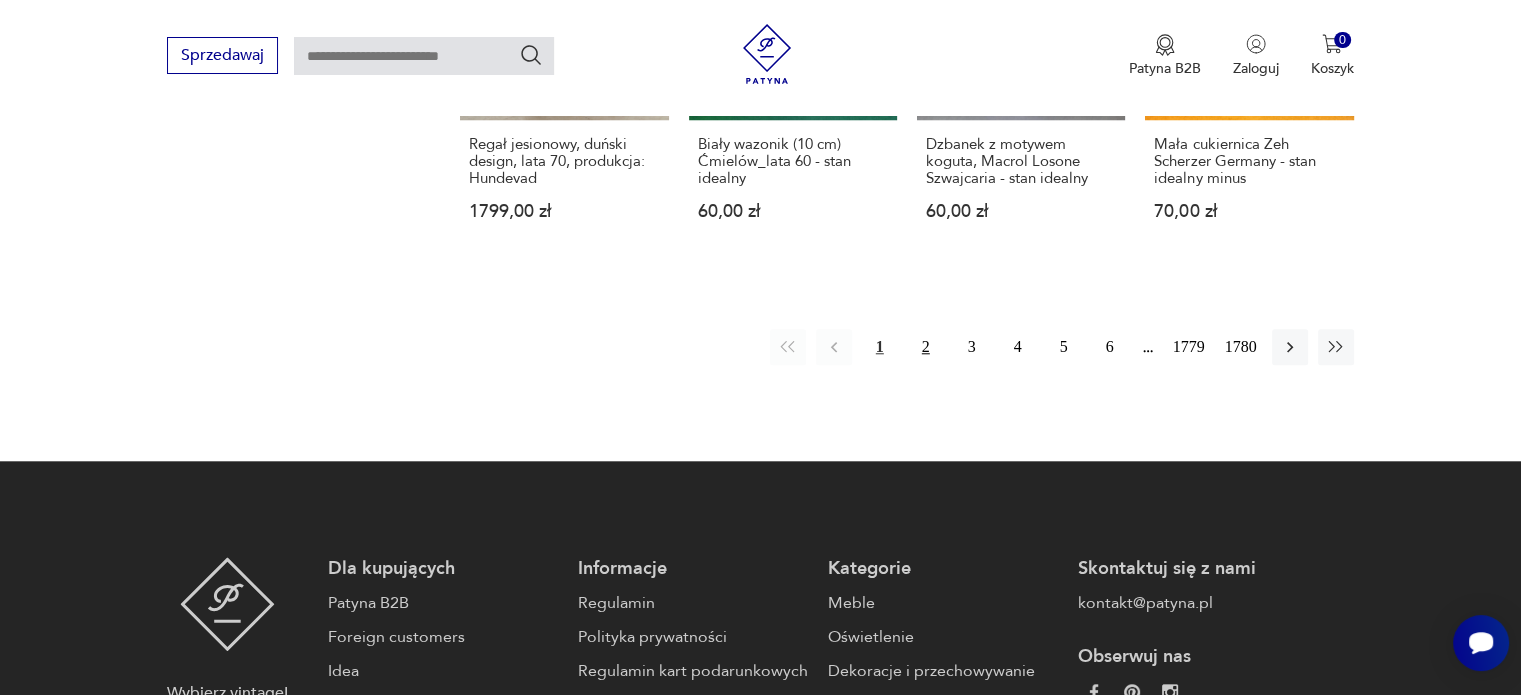 type 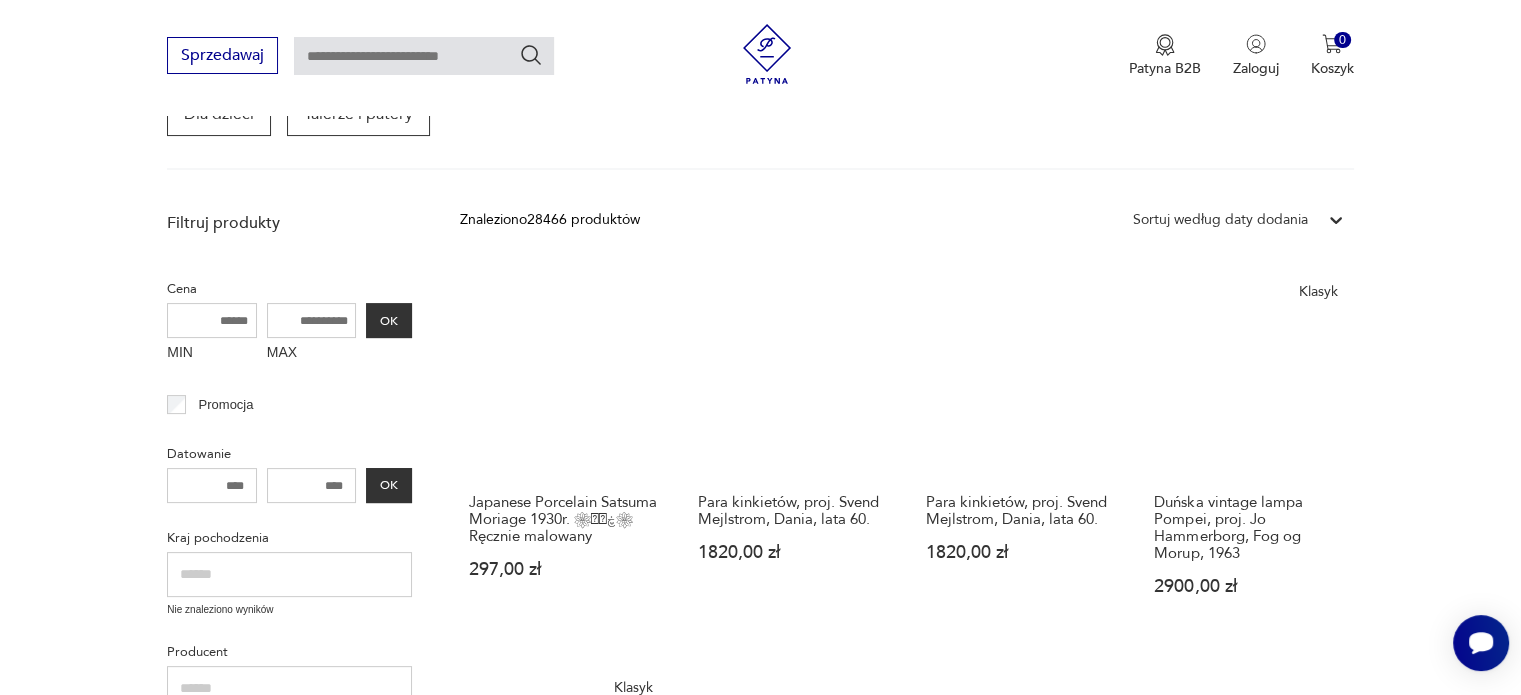 scroll, scrollTop: 458, scrollLeft: 0, axis: vertical 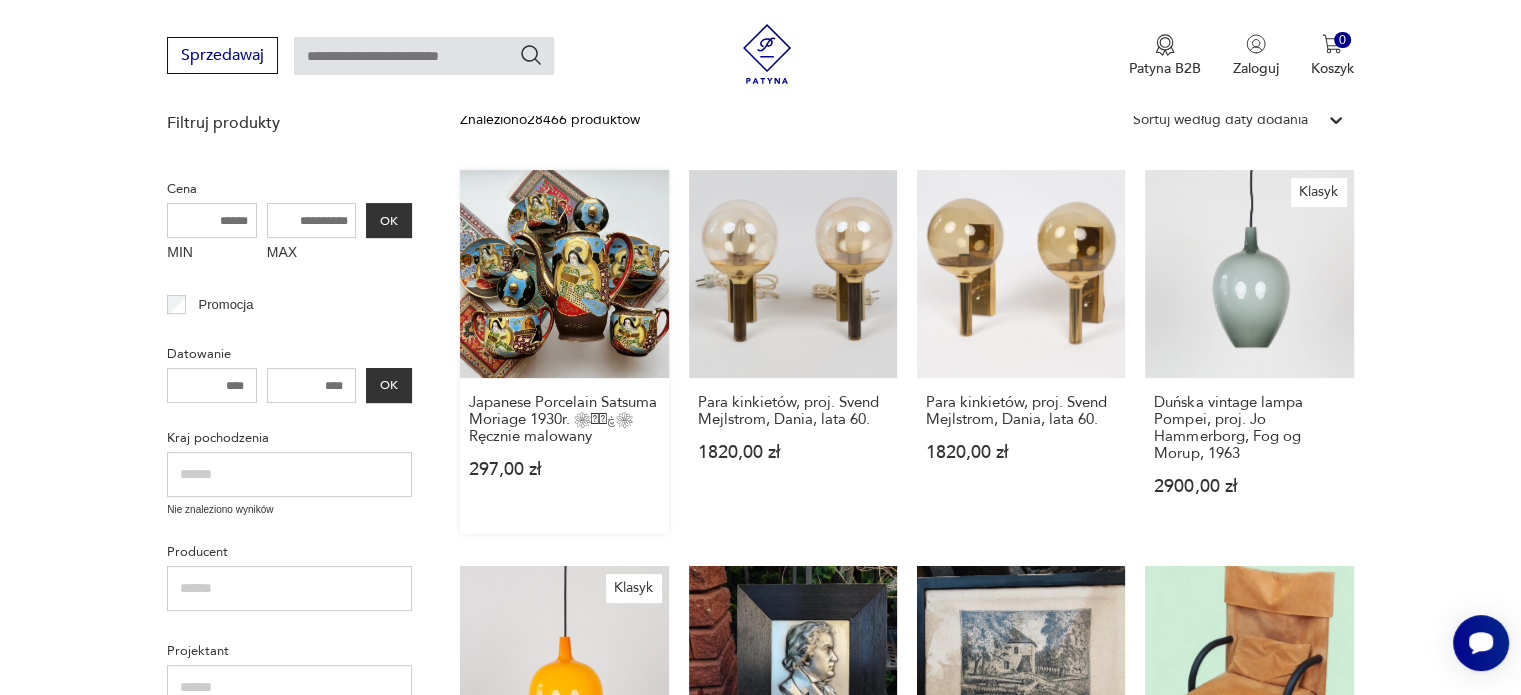 click on "Japanese Porcelain Satsuma Moriage 1930r. ❀ڿڰۣ❀ Ręcznie malowany 297,00 zł" at bounding box center [564, 352] 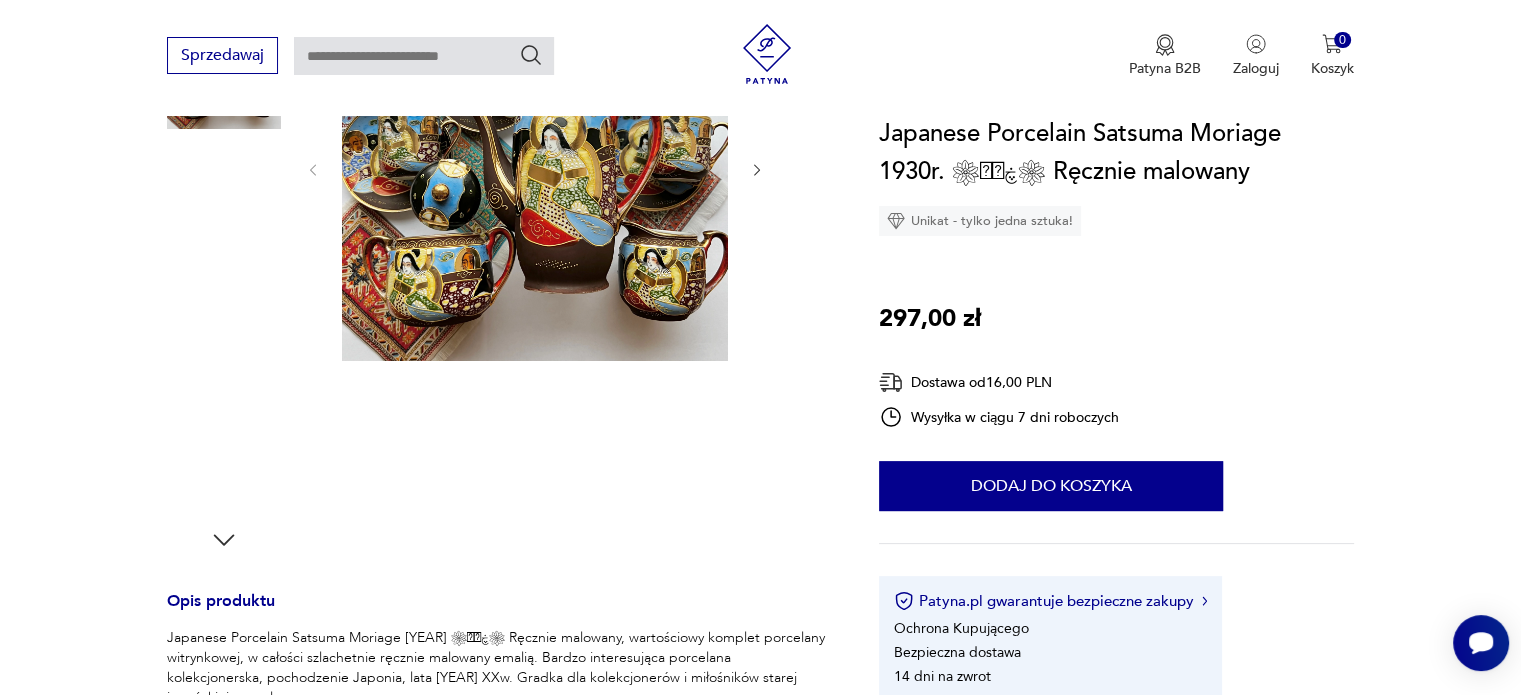 scroll, scrollTop: 255, scrollLeft: 0, axis: vertical 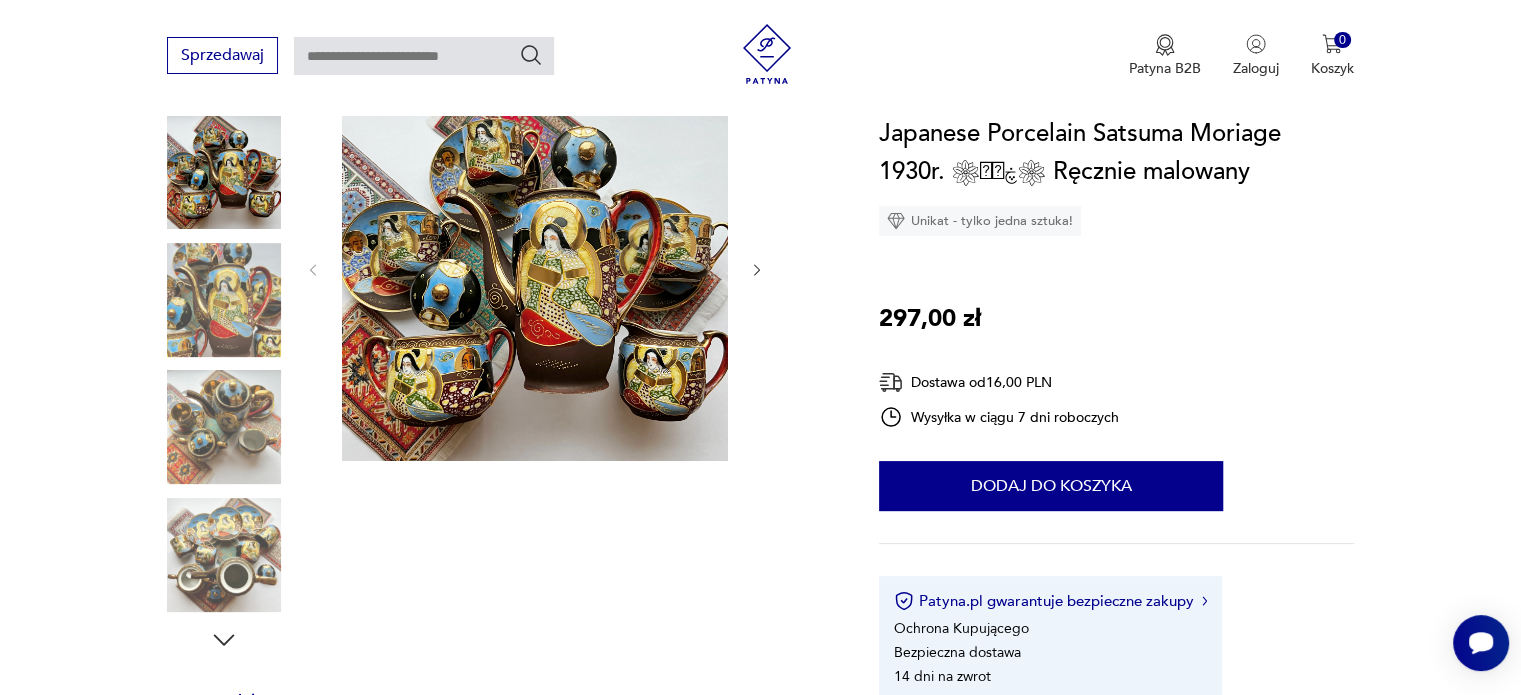 type 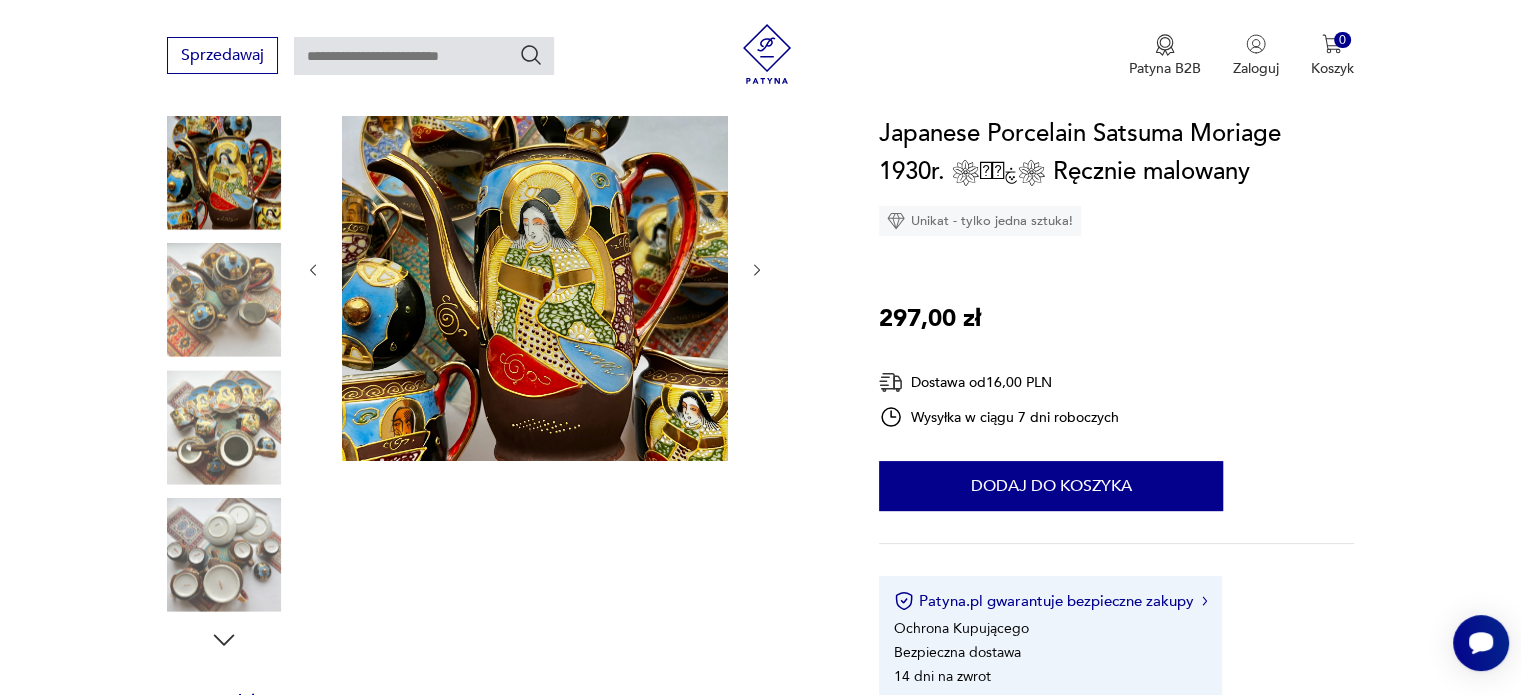 click 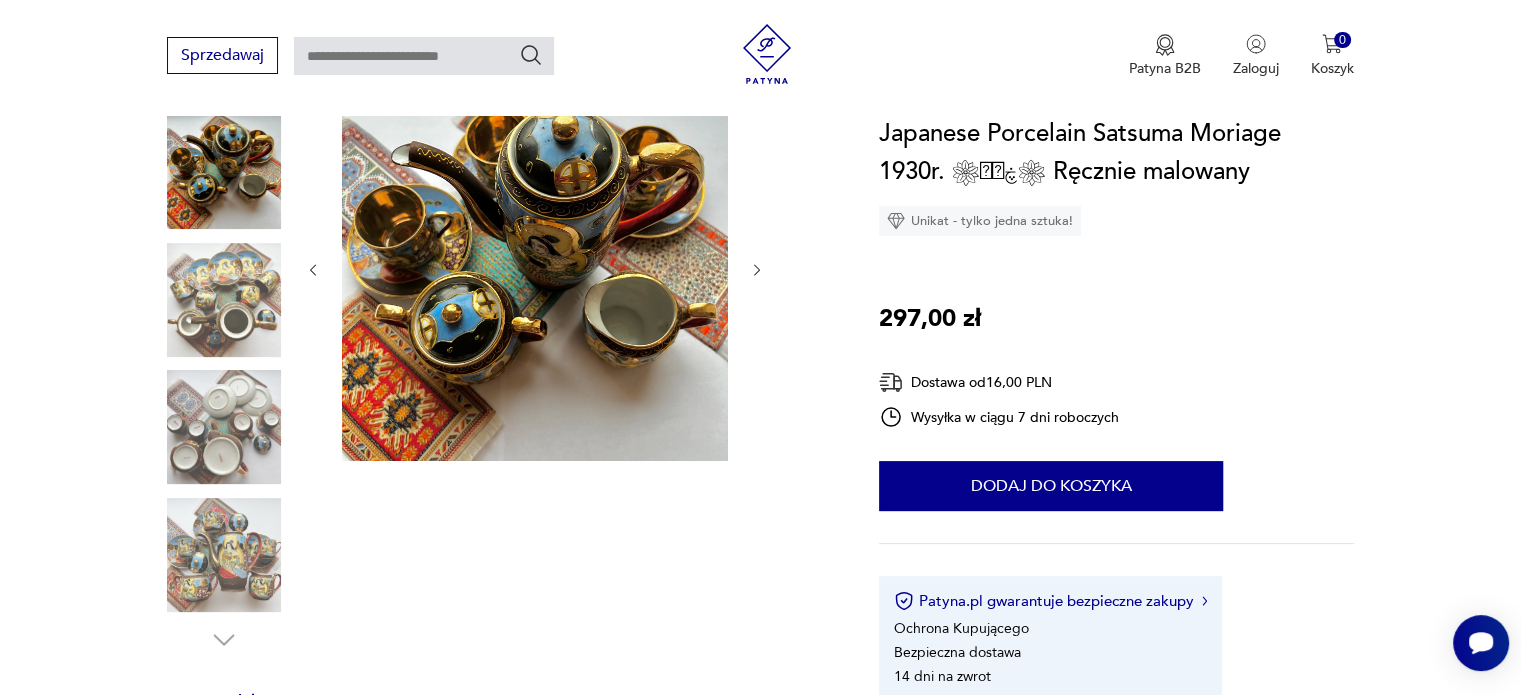 click 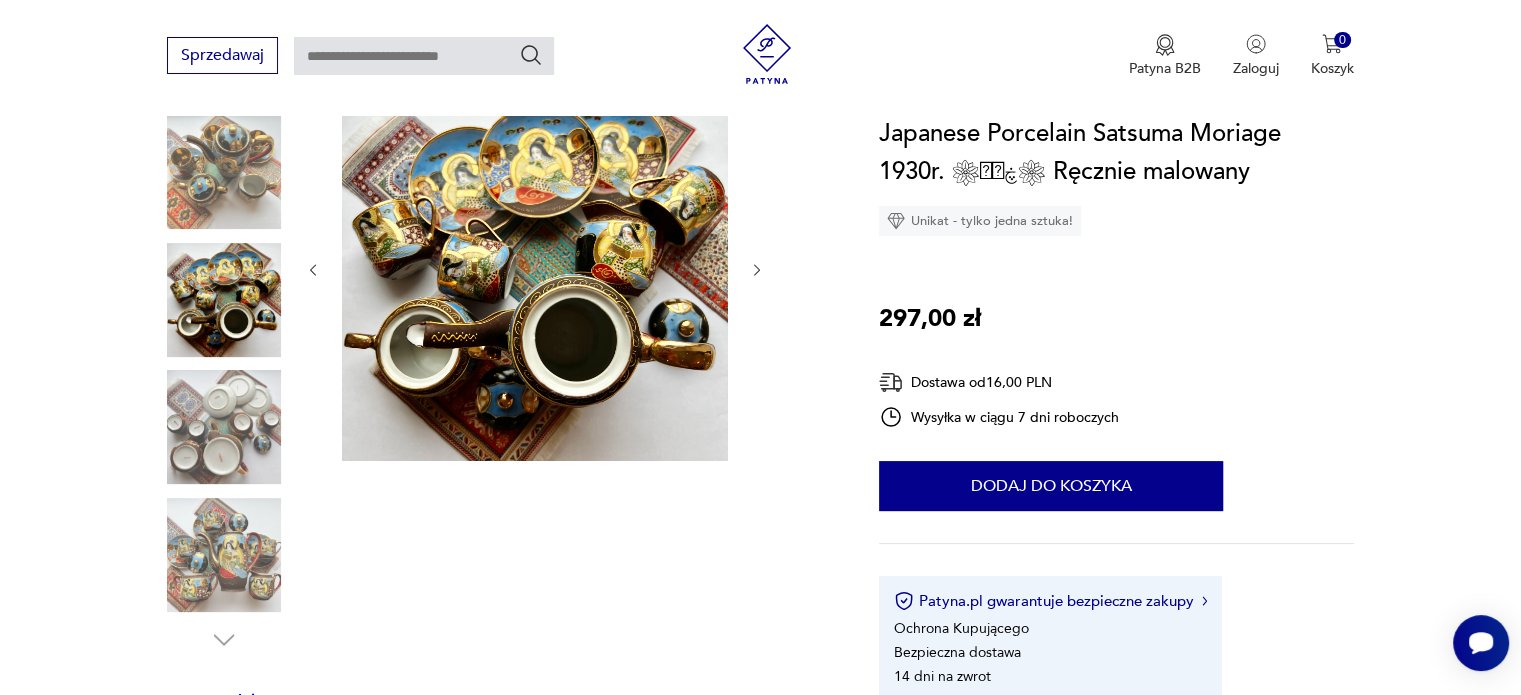 click 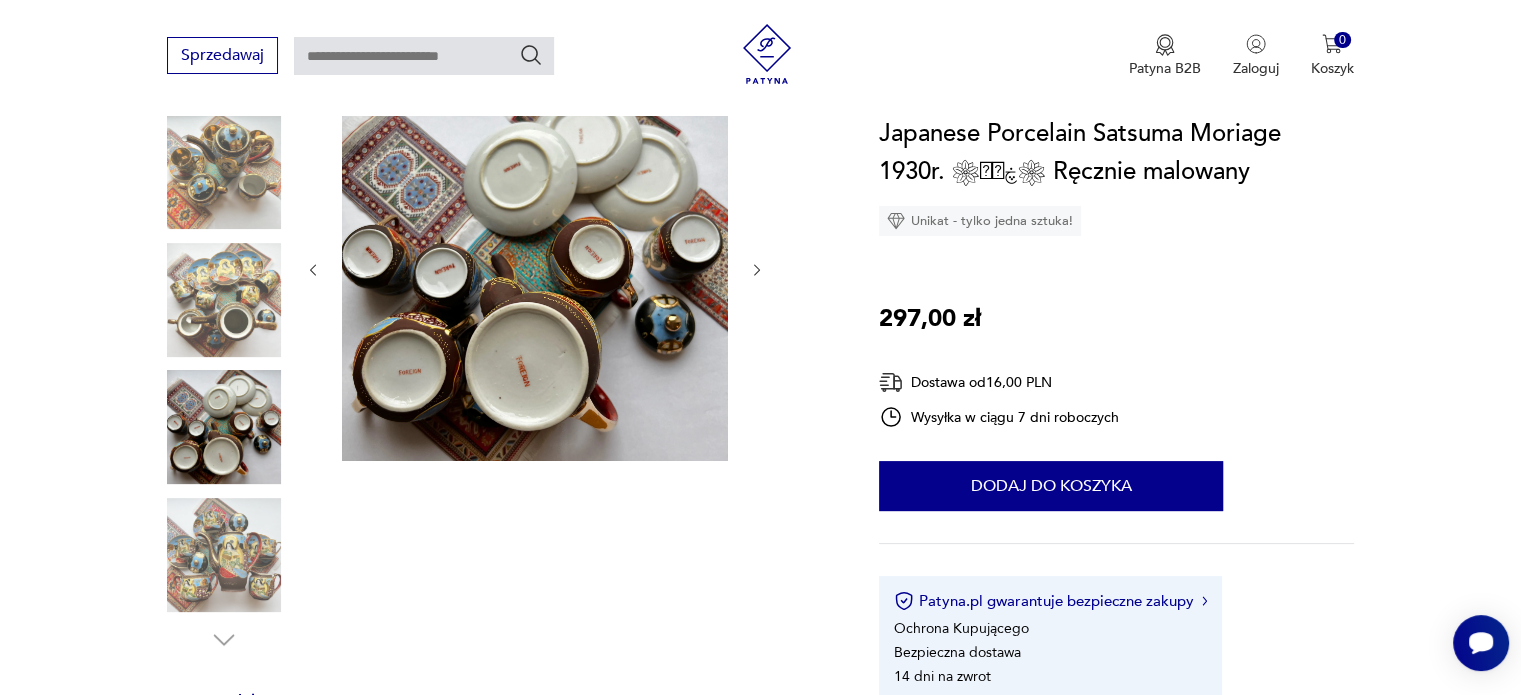 click 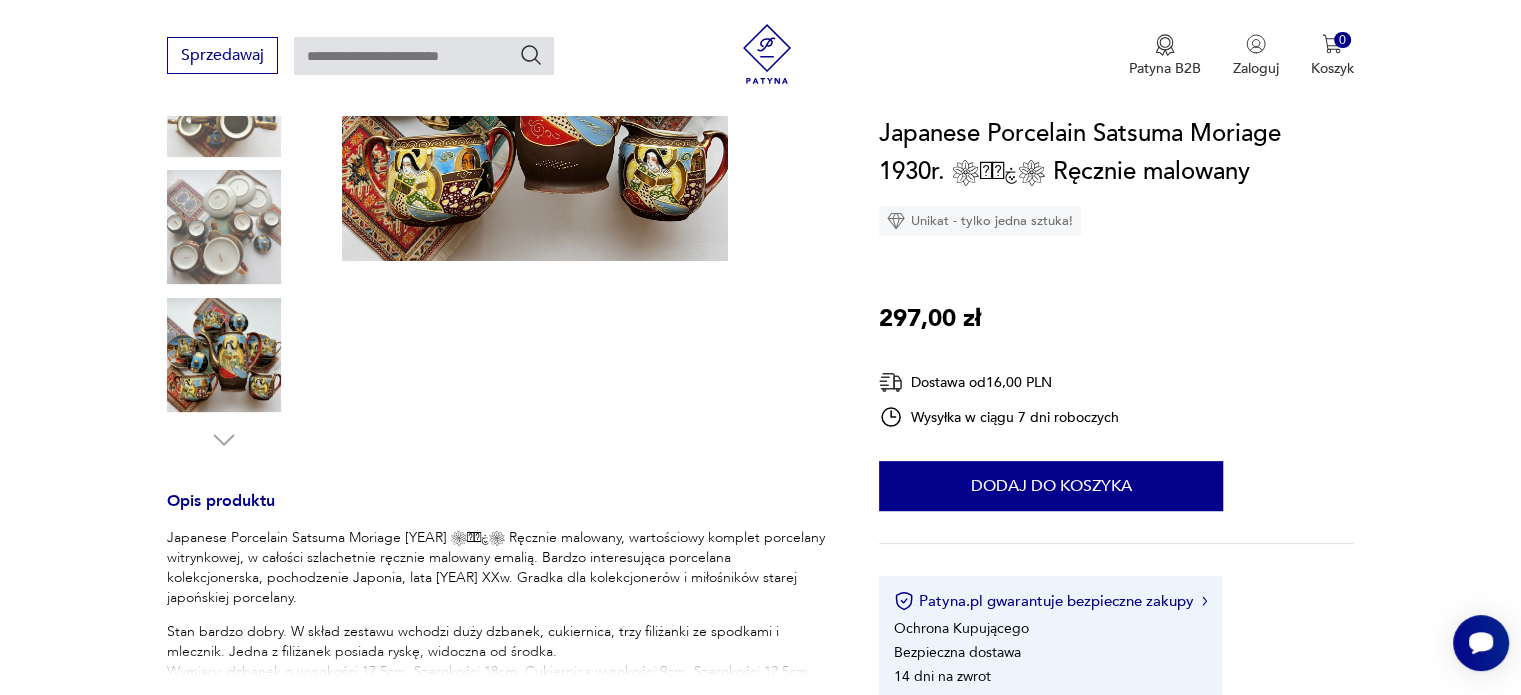 scroll, scrollTop: 655, scrollLeft: 0, axis: vertical 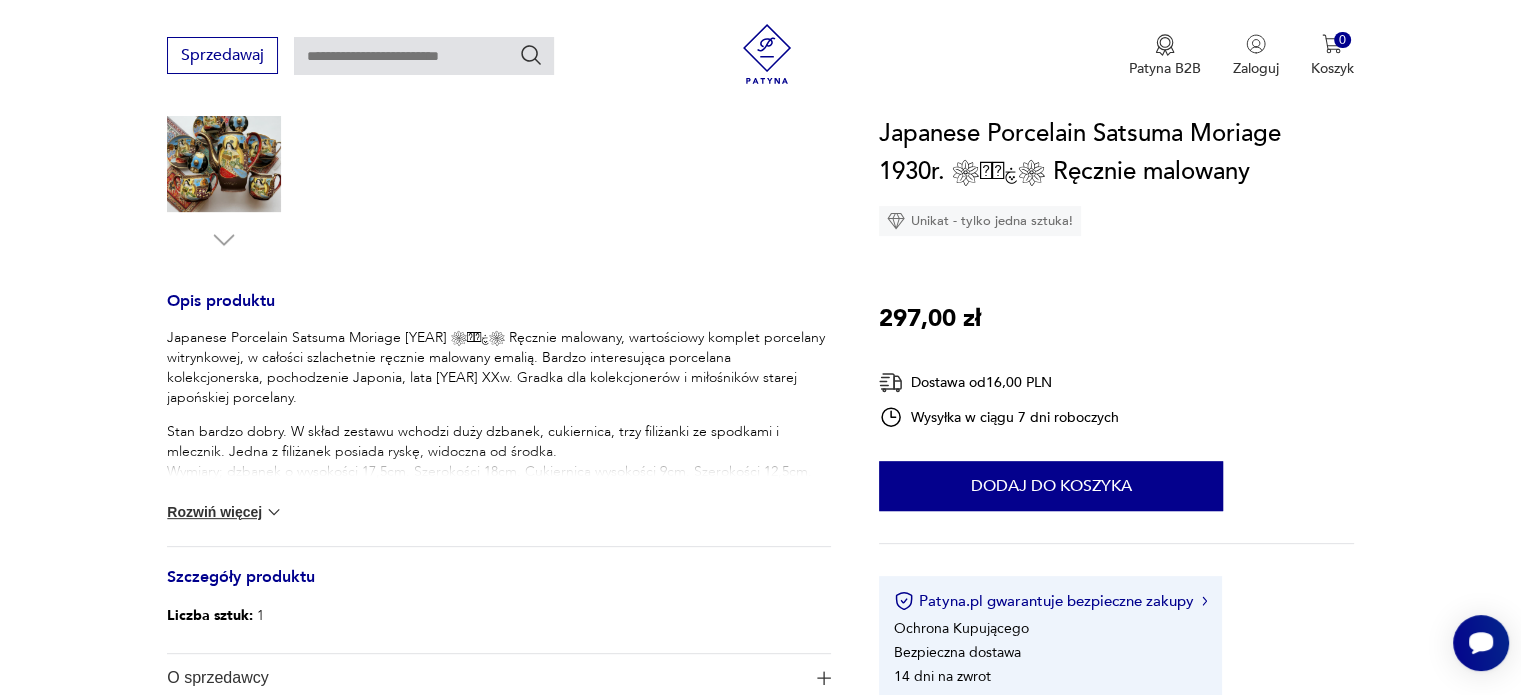 type 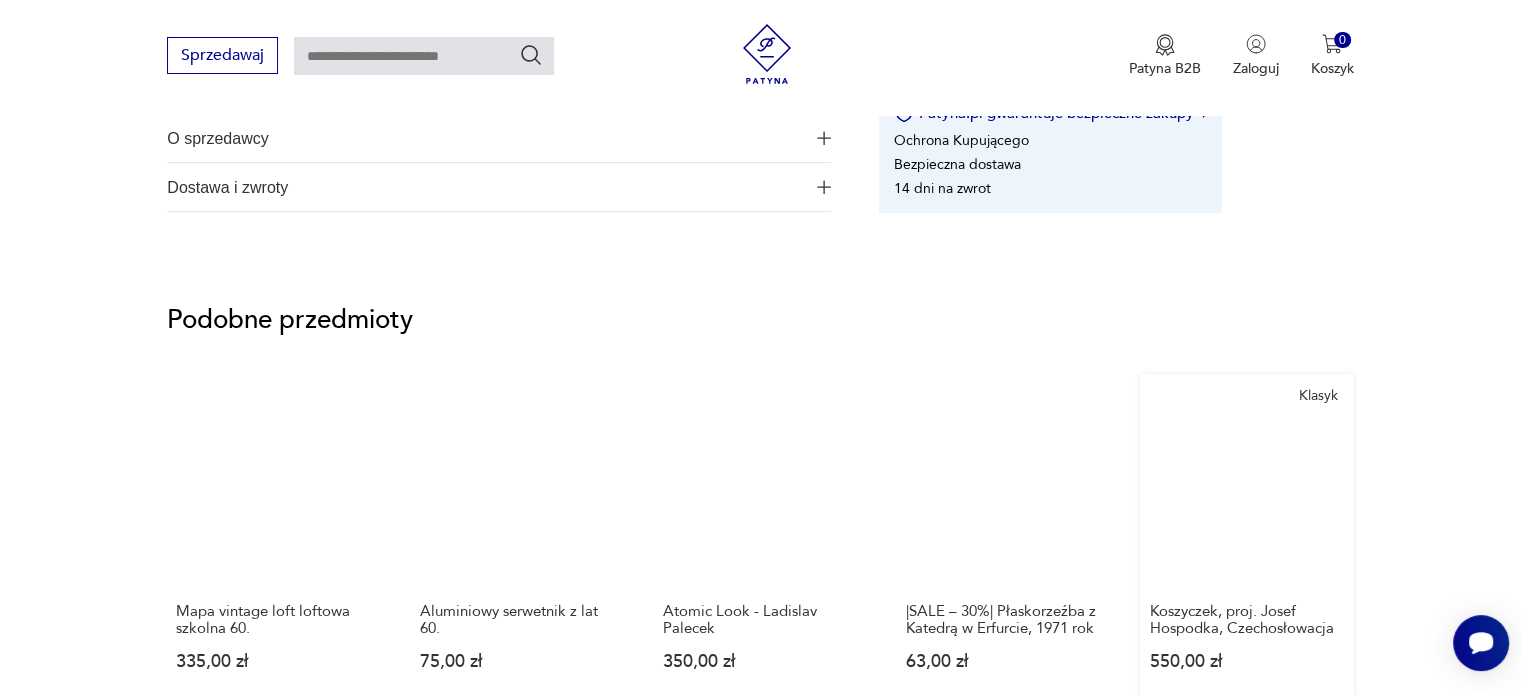 scroll, scrollTop: 1455, scrollLeft: 0, axis: vertical 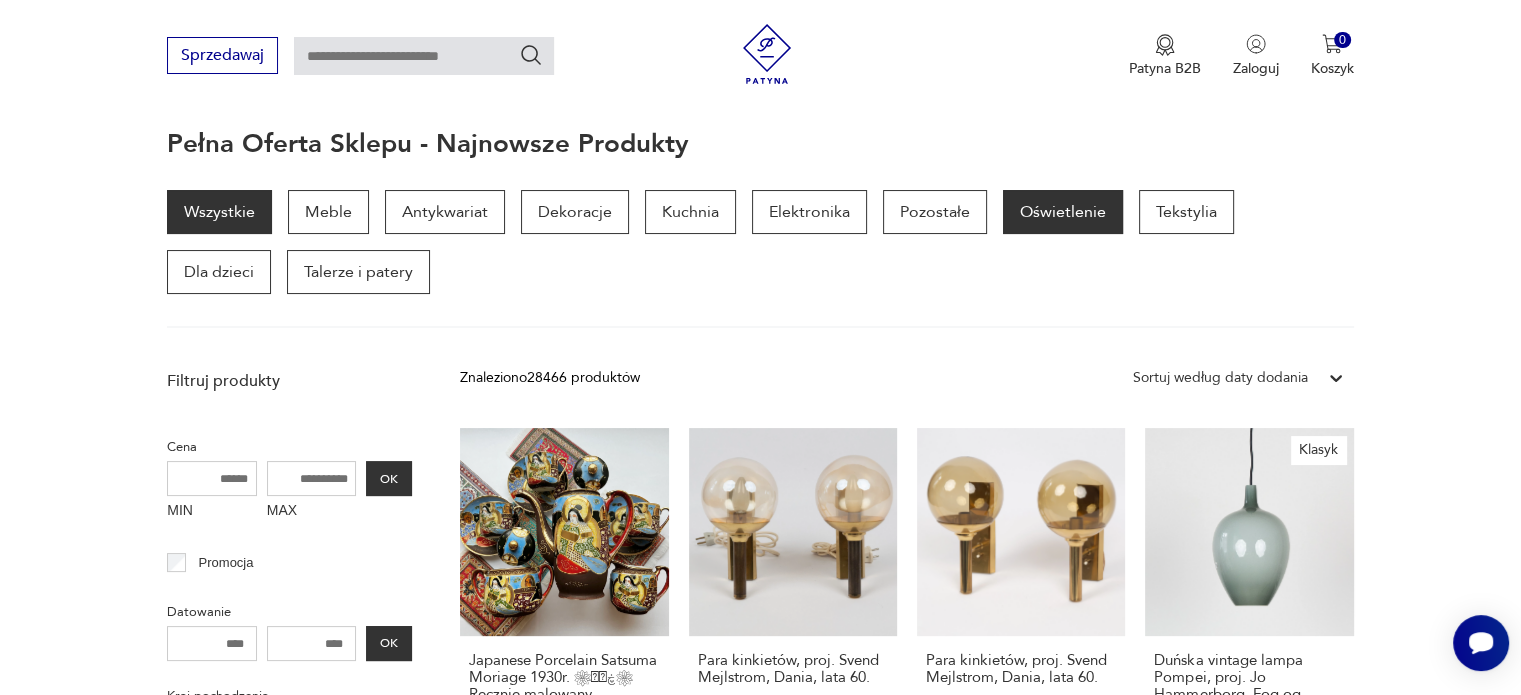 click on "Oświetlenie" at bounding box center (1063, 212) 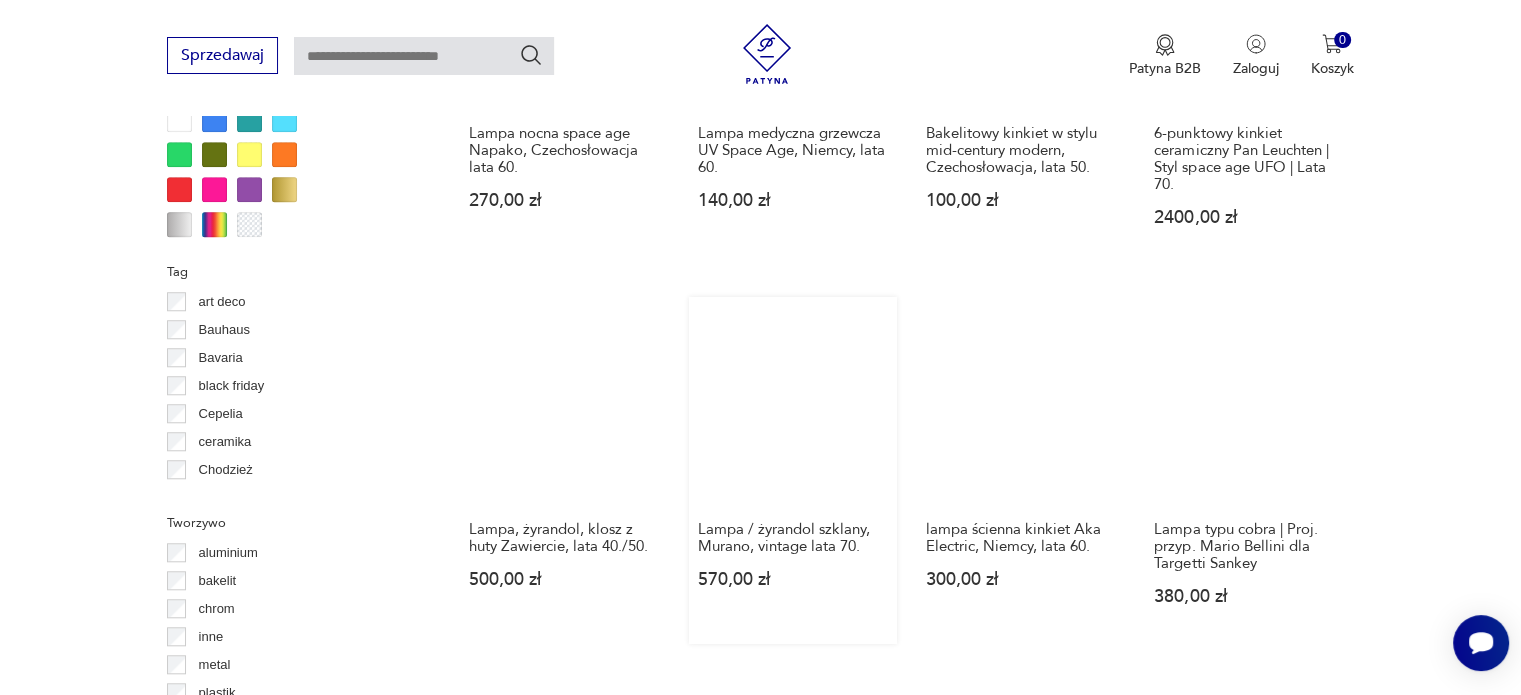 scroll, scrollTop: 1898, scrollLeft: 0, axis: vertical 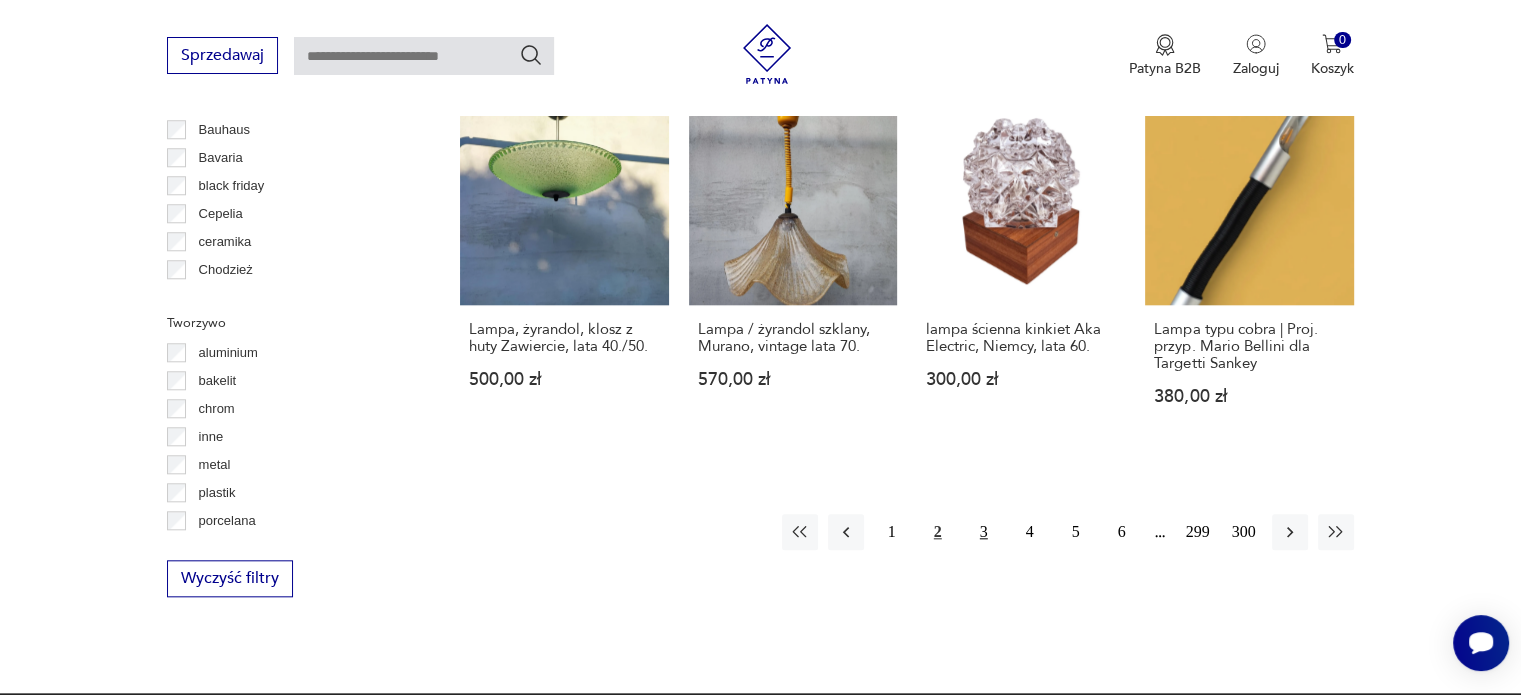 type 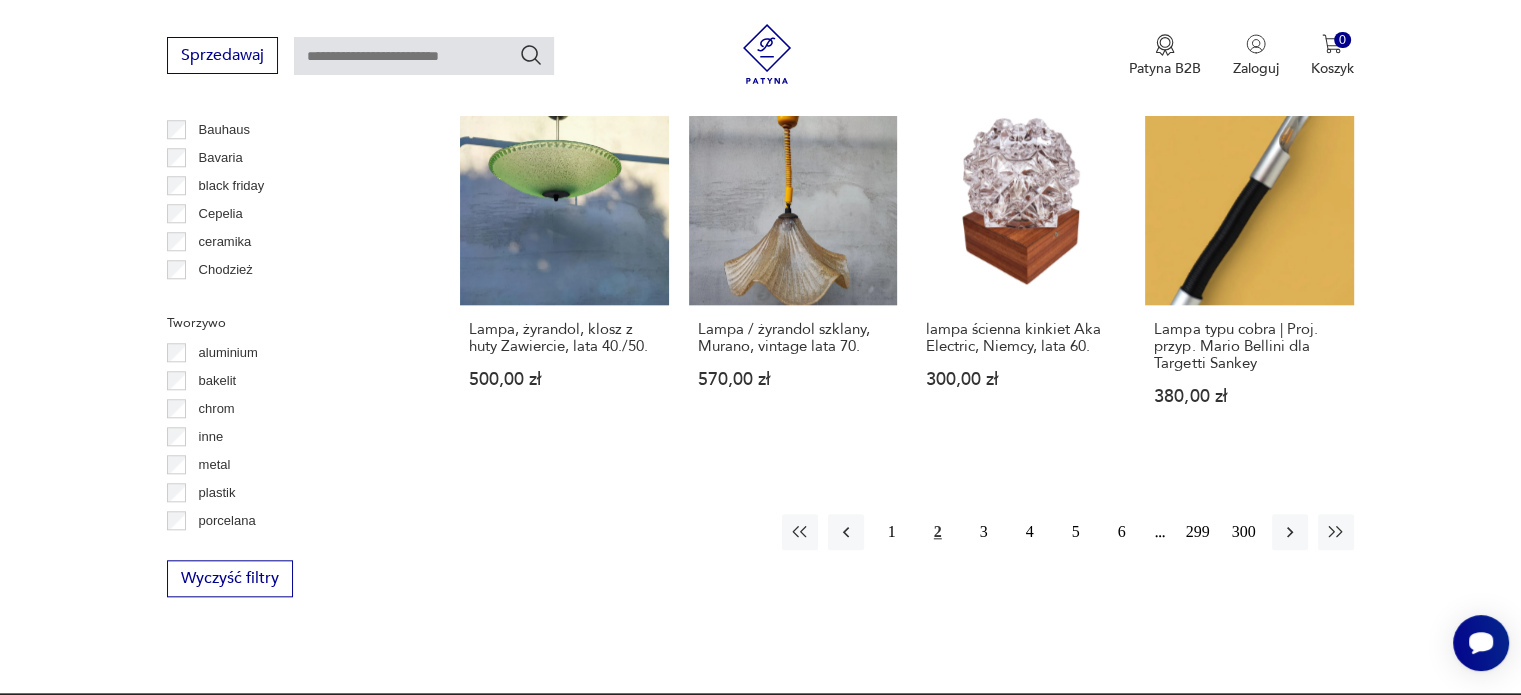 drag, startPoint x: 978, startPoint y: 527, endPoint x: 1052, endPoint y: 494, distance: 81.02469 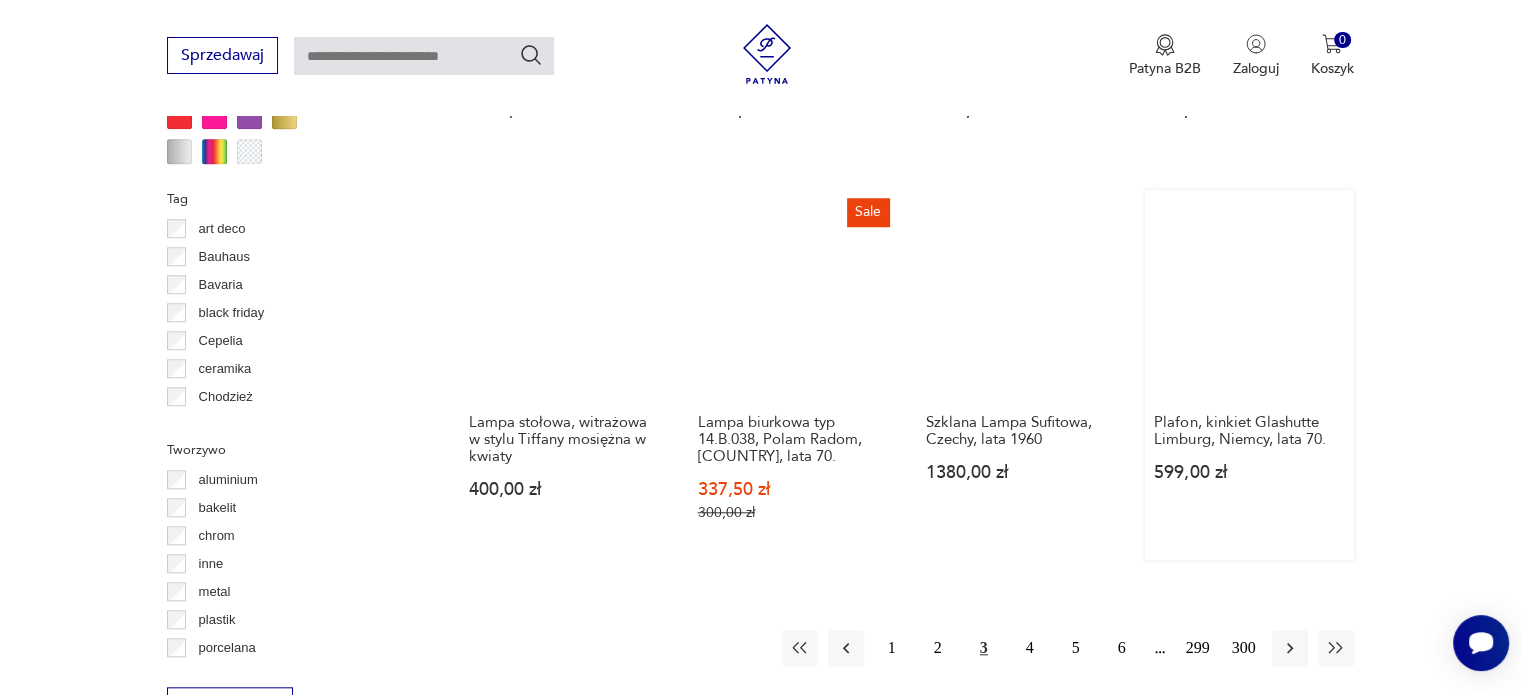 scroll, scrollTop: 1871, scrollLeft: 0, axis: vertical 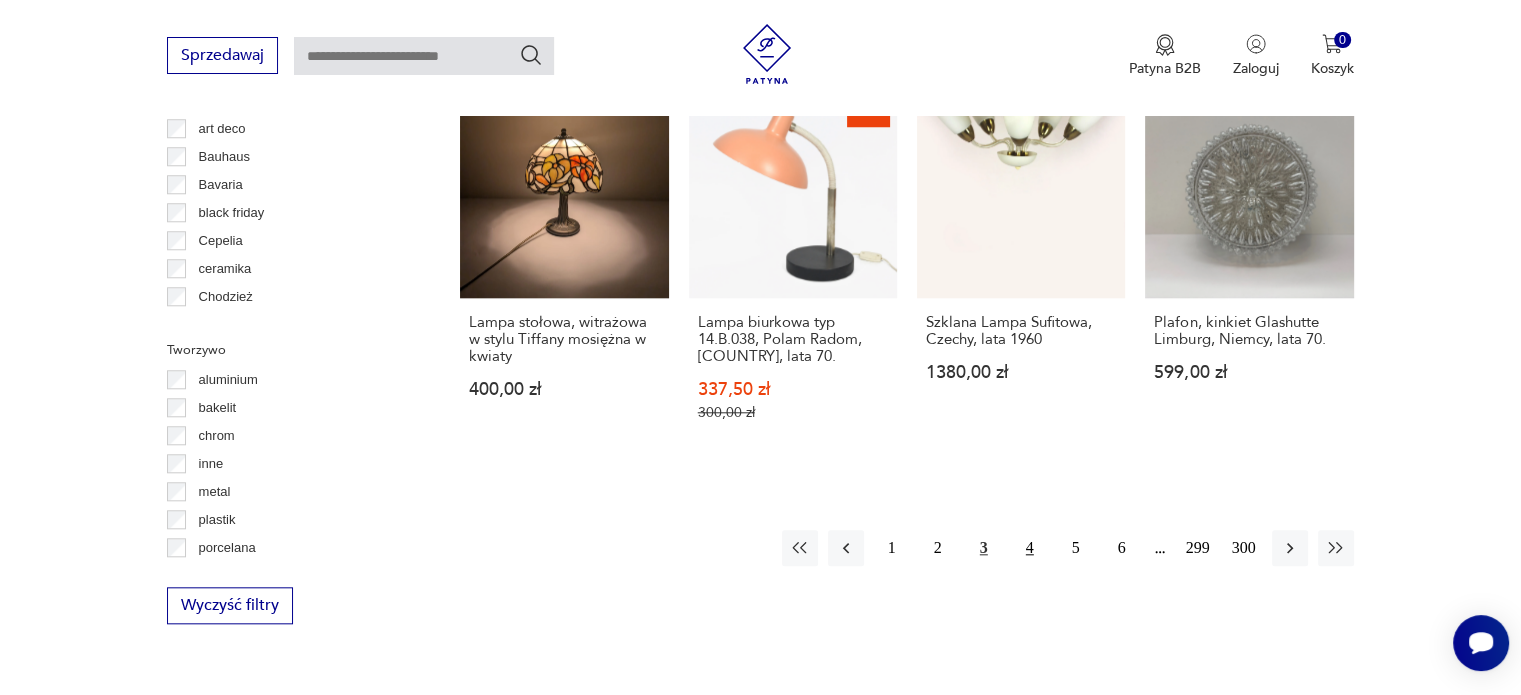 type 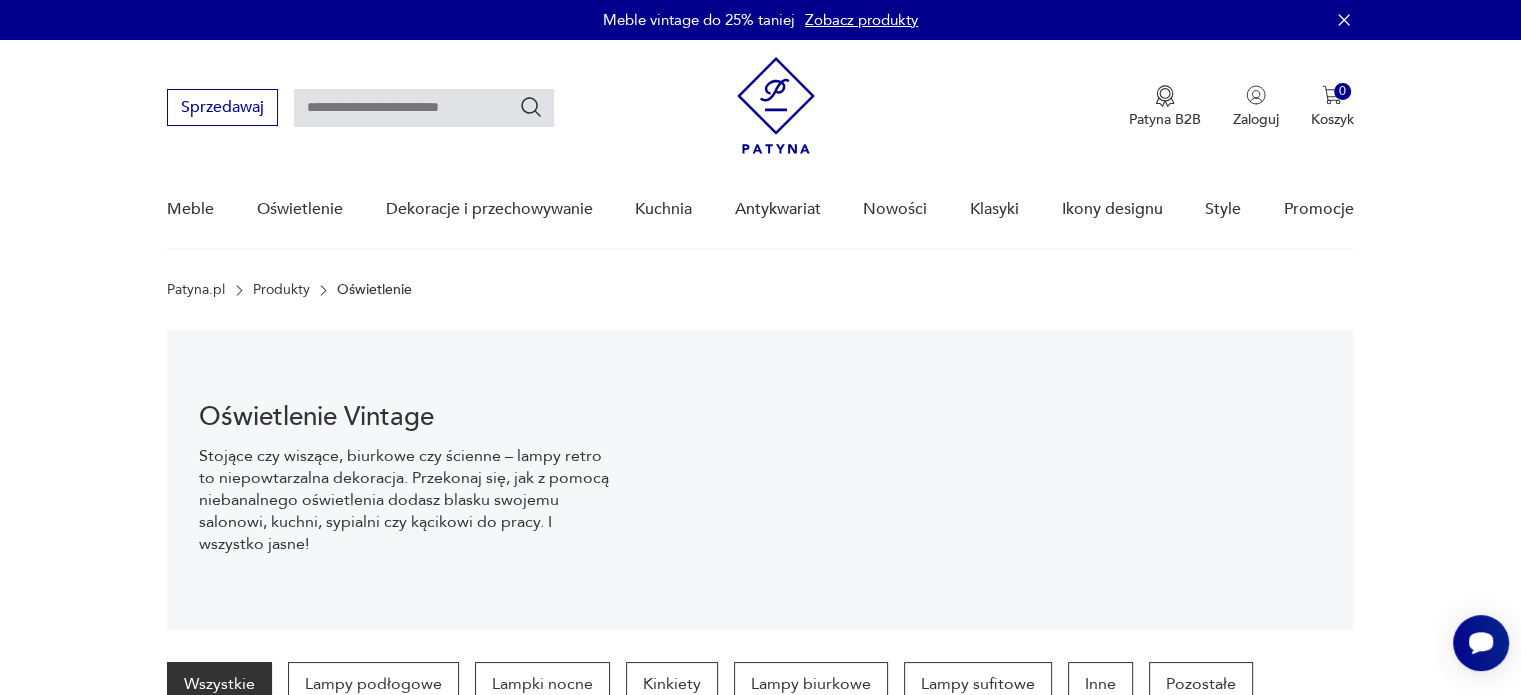 scroll, scrollTop: 300, scrollLeft: 0, axis: vertical 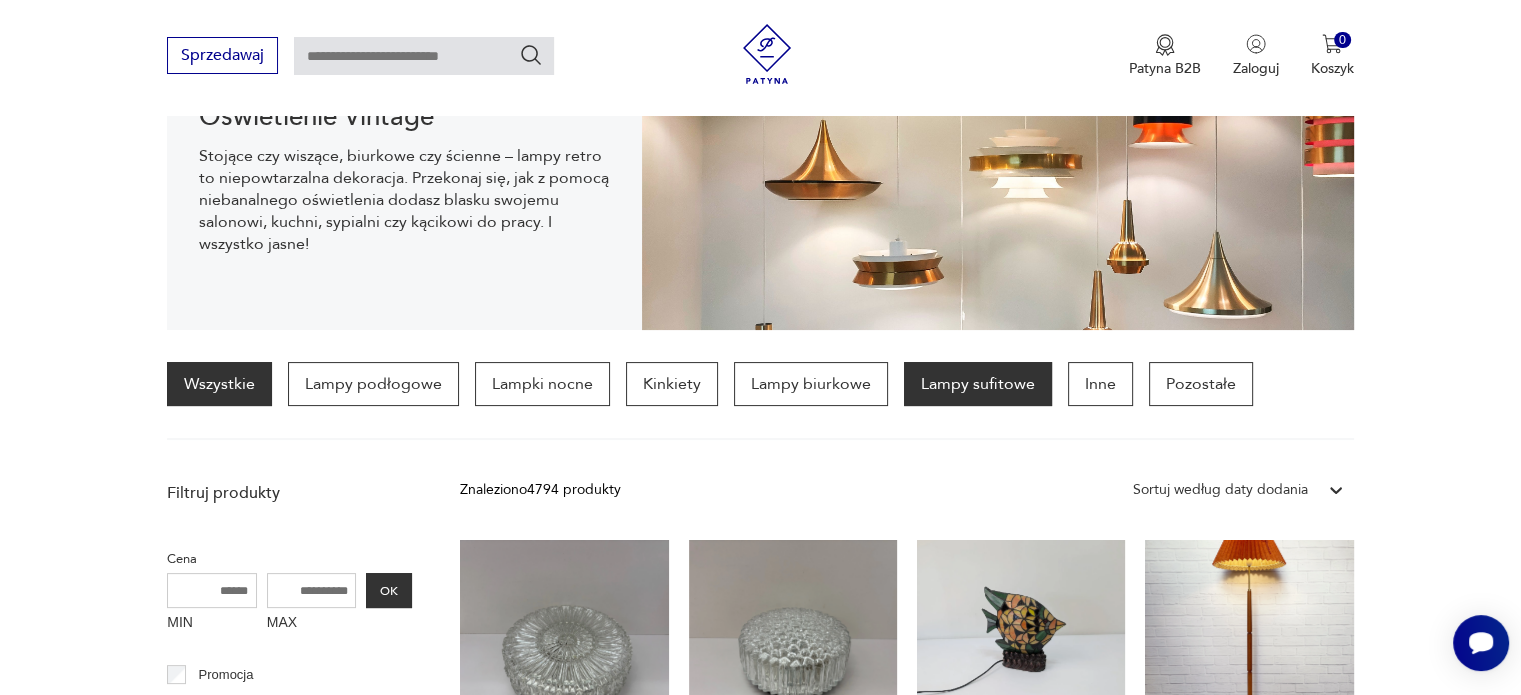click on "Lampy sufitowe" at bounding box center (978, 384) 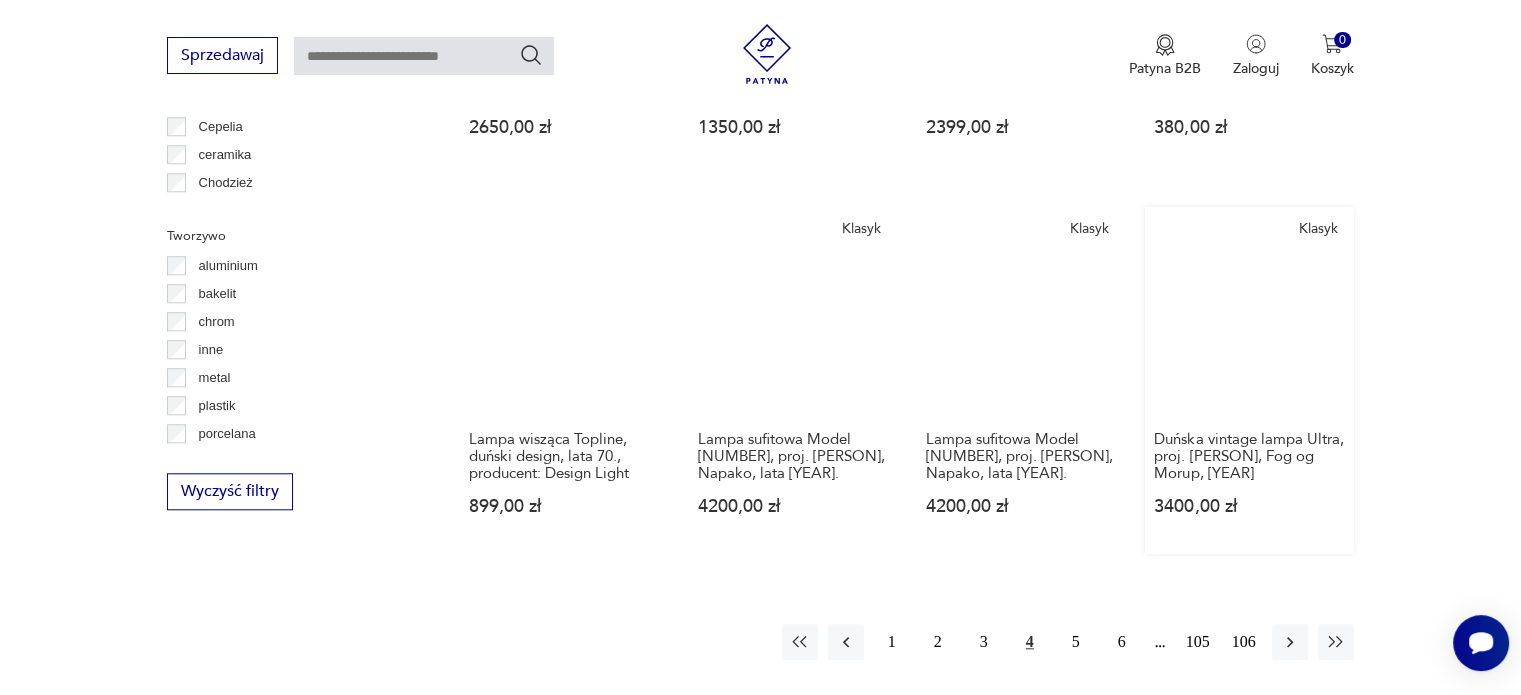 scroll, scrollTop: 1871, scrollLeft: 0, axis: vertical 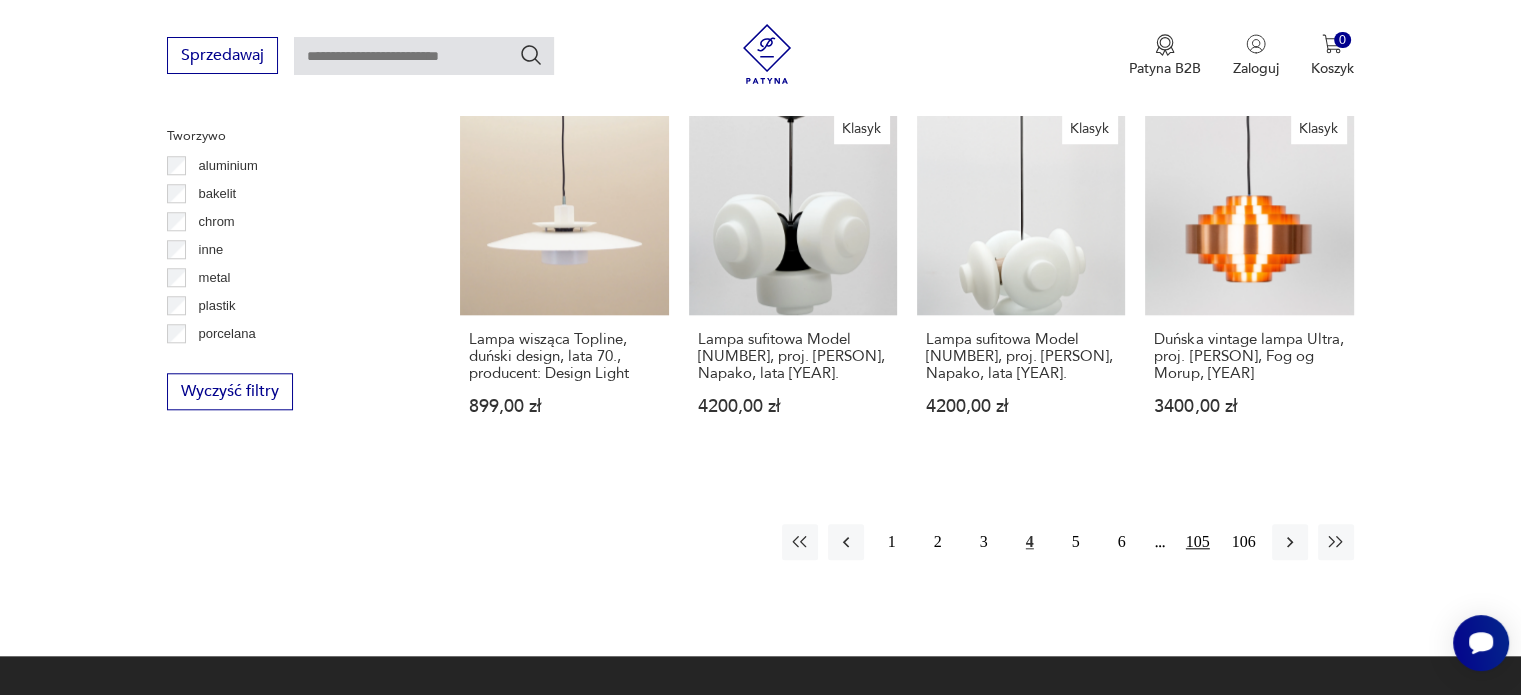 type 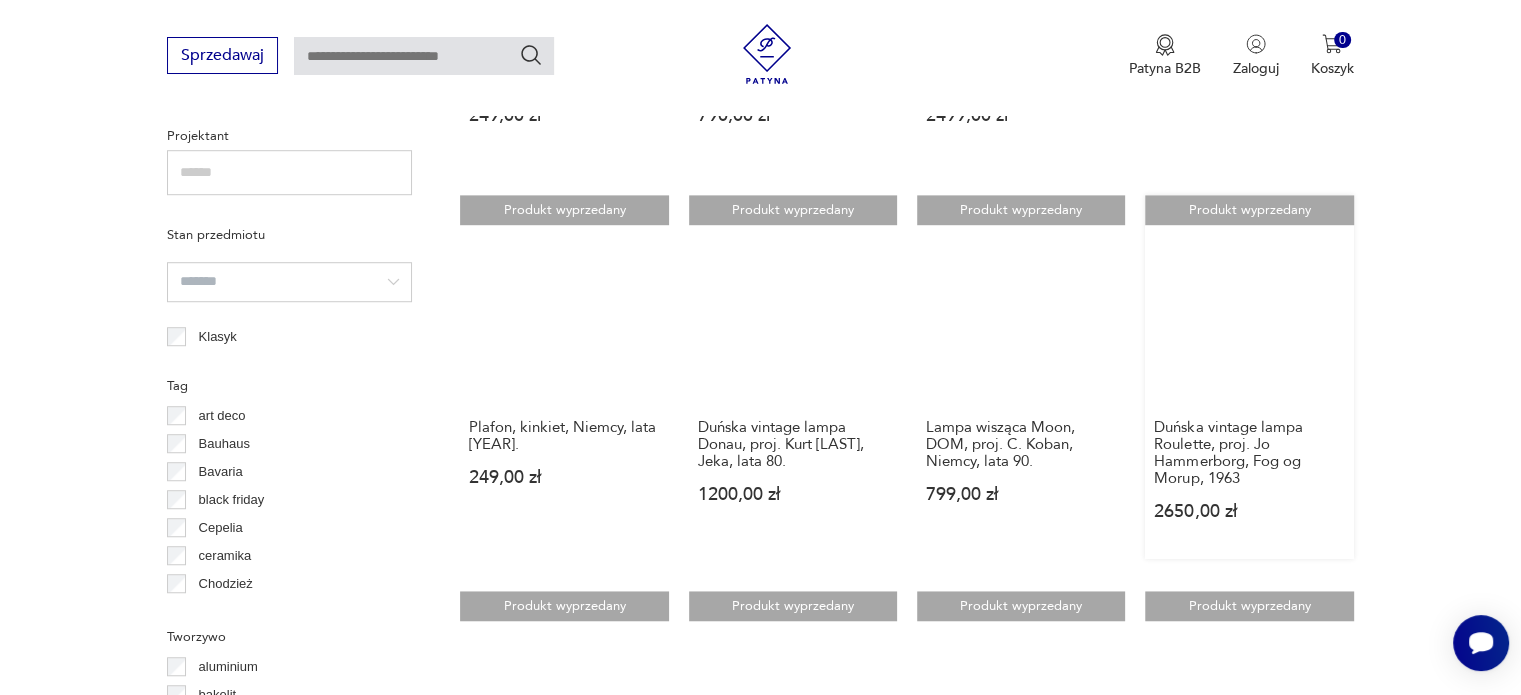 scroll, scrollTop: 1770, scrollLeft: 0, axis: vertical 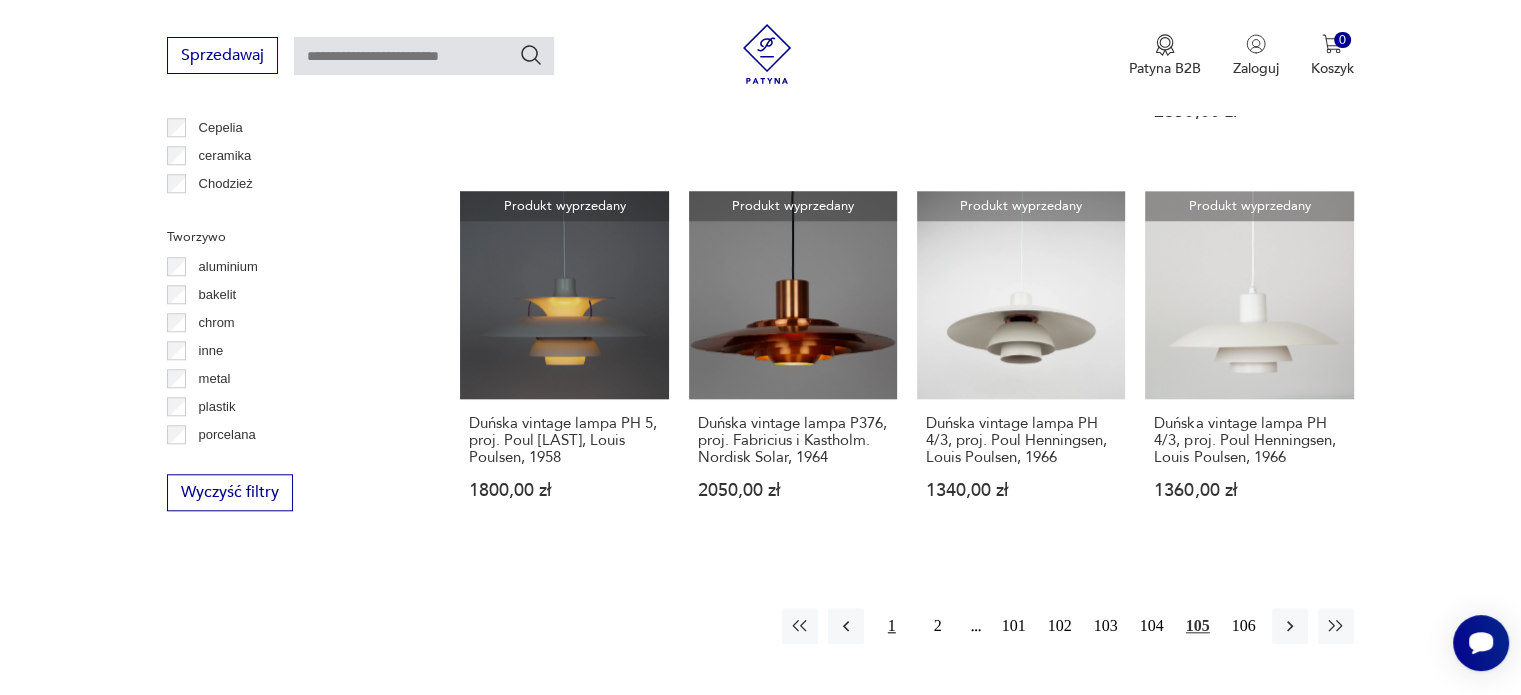 type 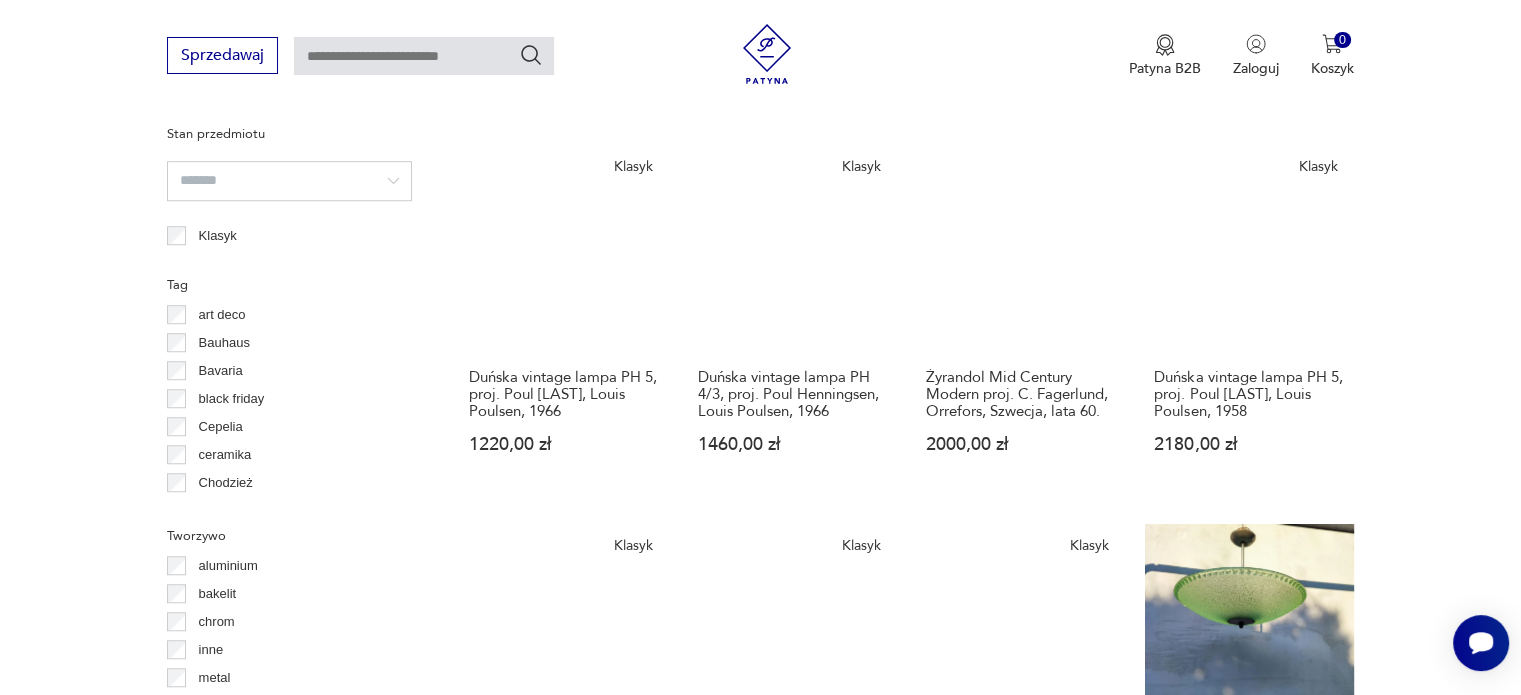 scroll, scrollTop: 1871, scrollLeft: 0, axis: vertical 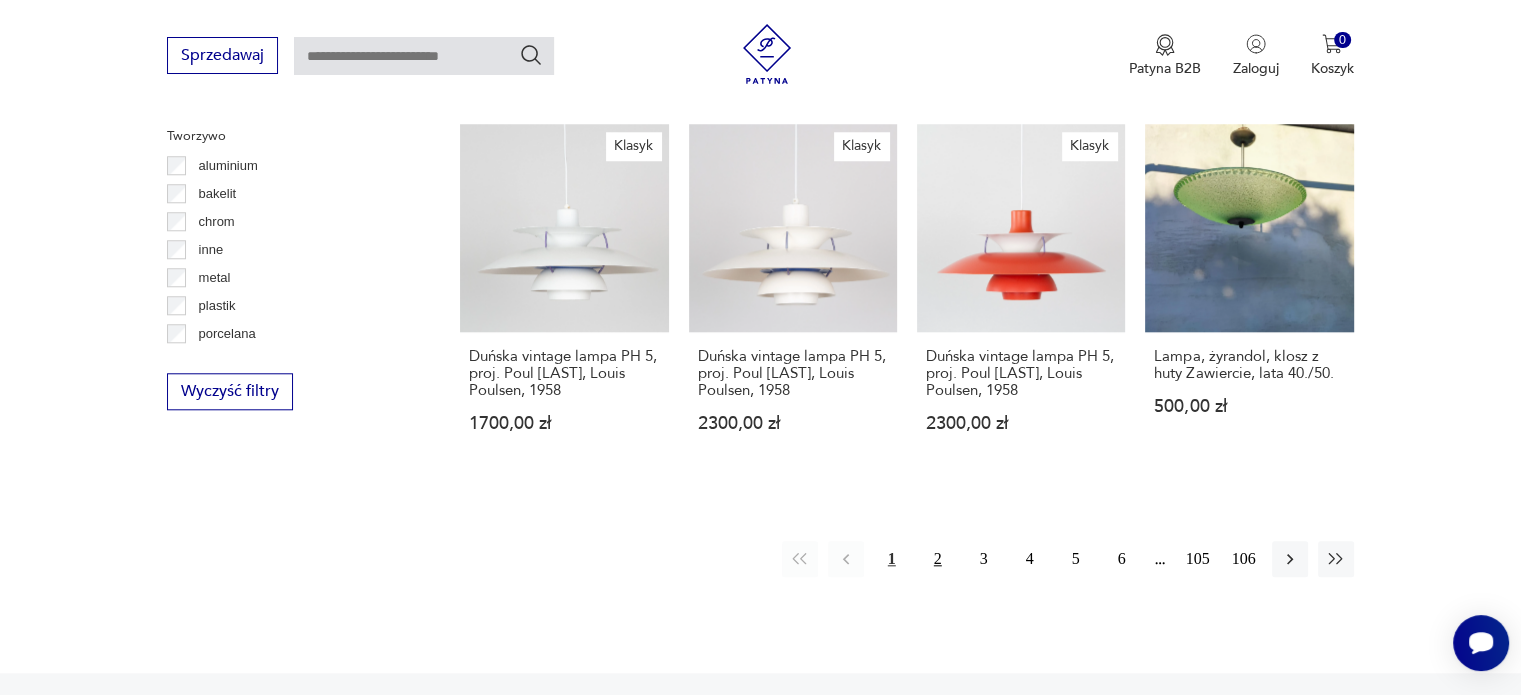 type 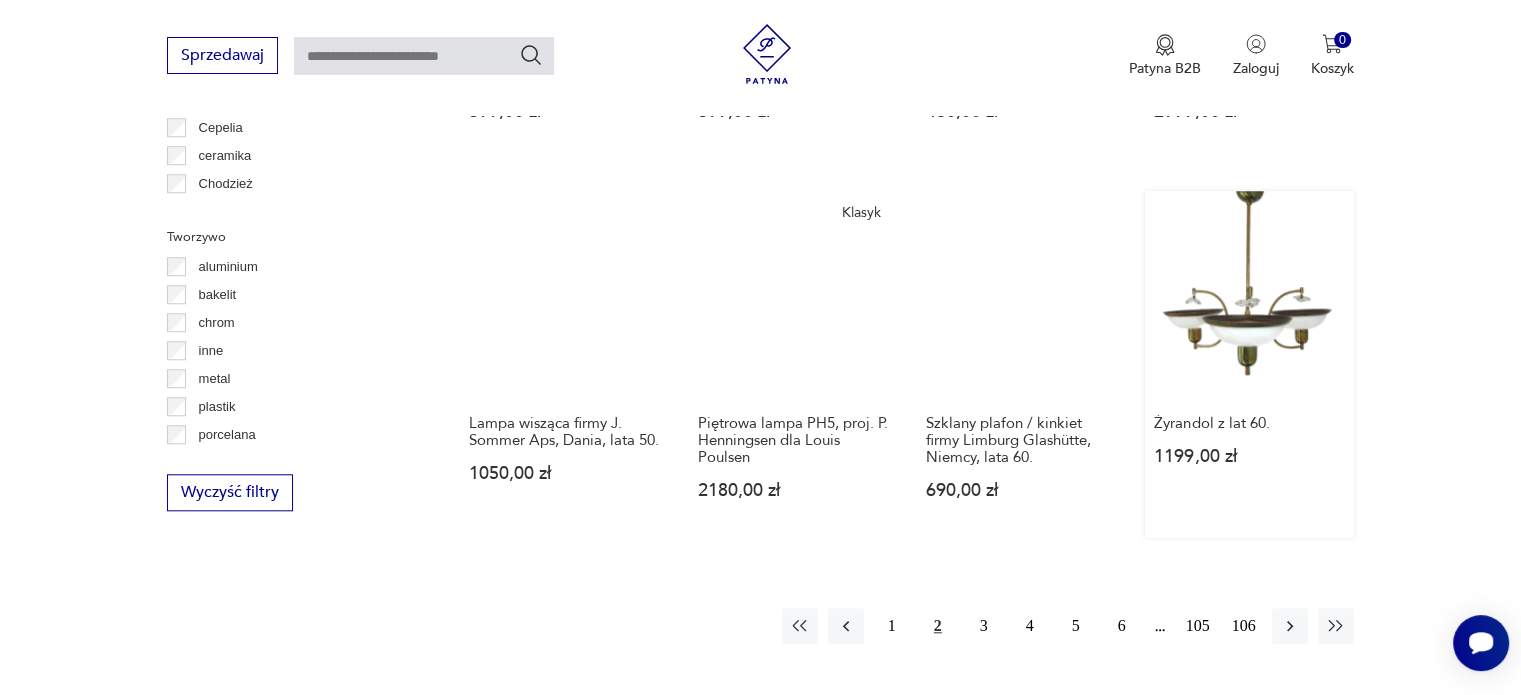 scroll, scrollTop: 2170, scrollLeft: 0, axis: vertical 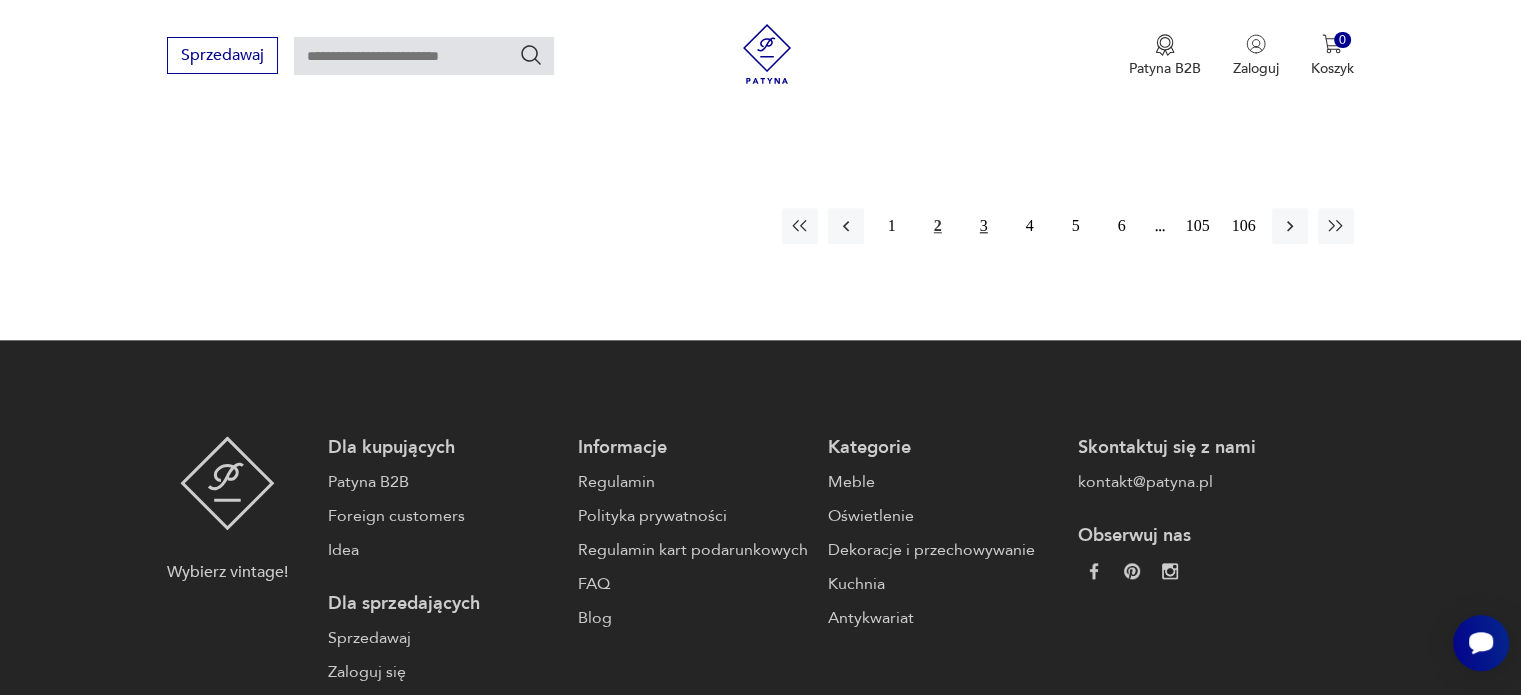 type 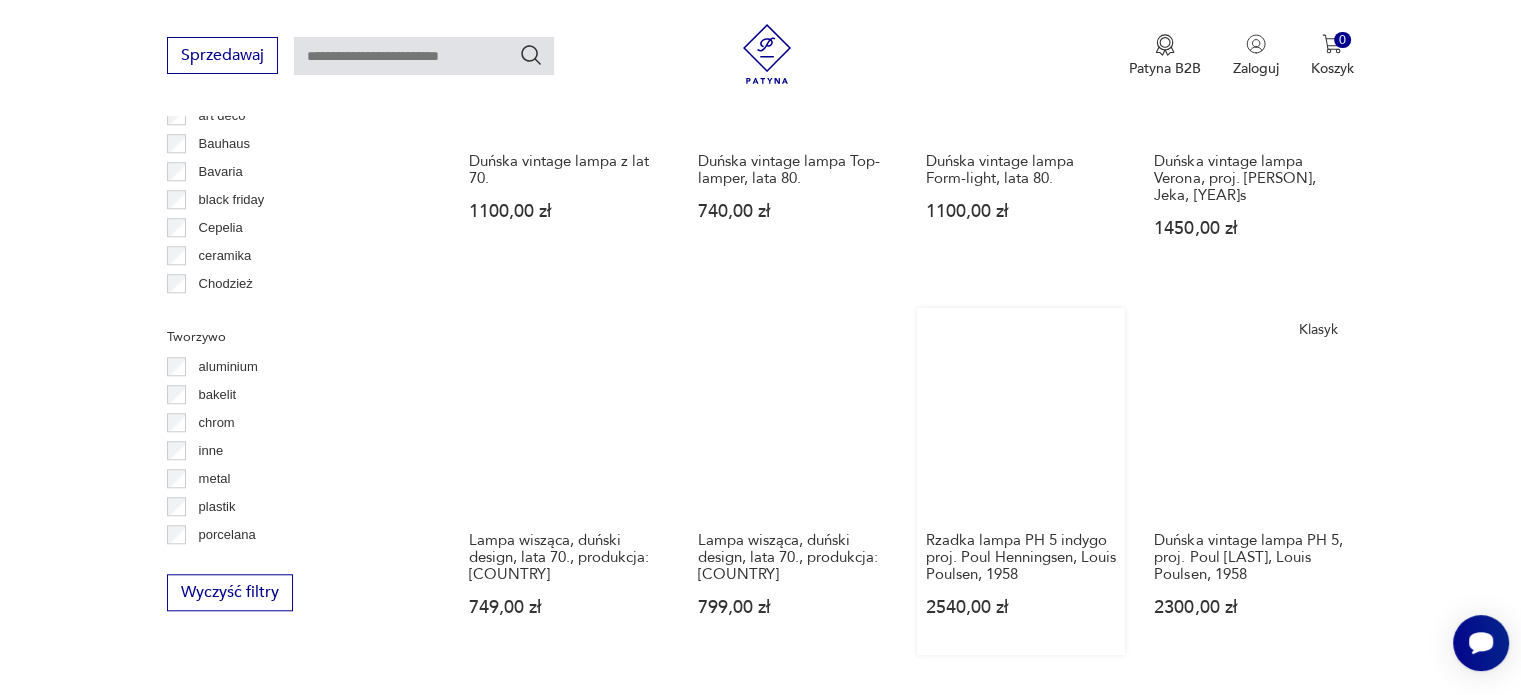 scroll, scrollTop: 1870, scrollLeft: 0, axis: vertical 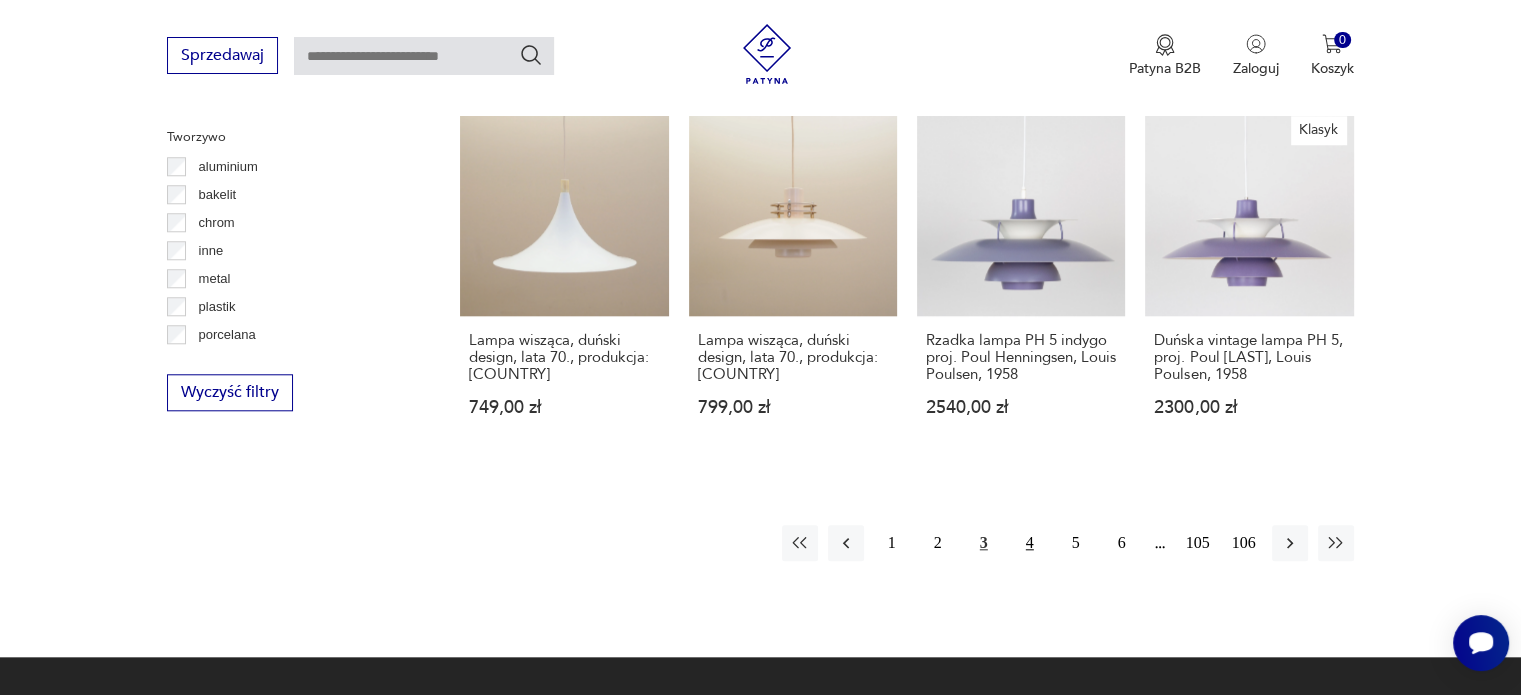 type 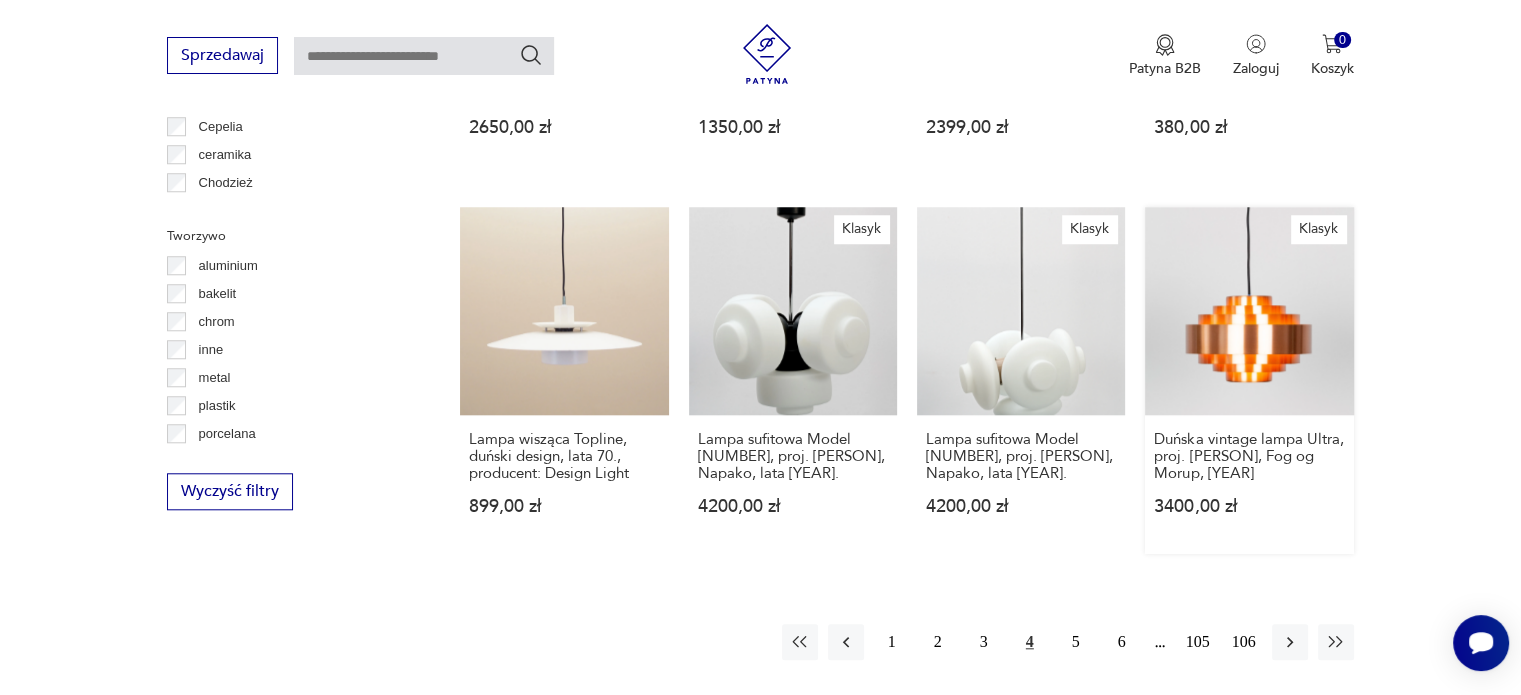 scroll, scrollTop: 1871, scrollLeft: 0, axis: vertical 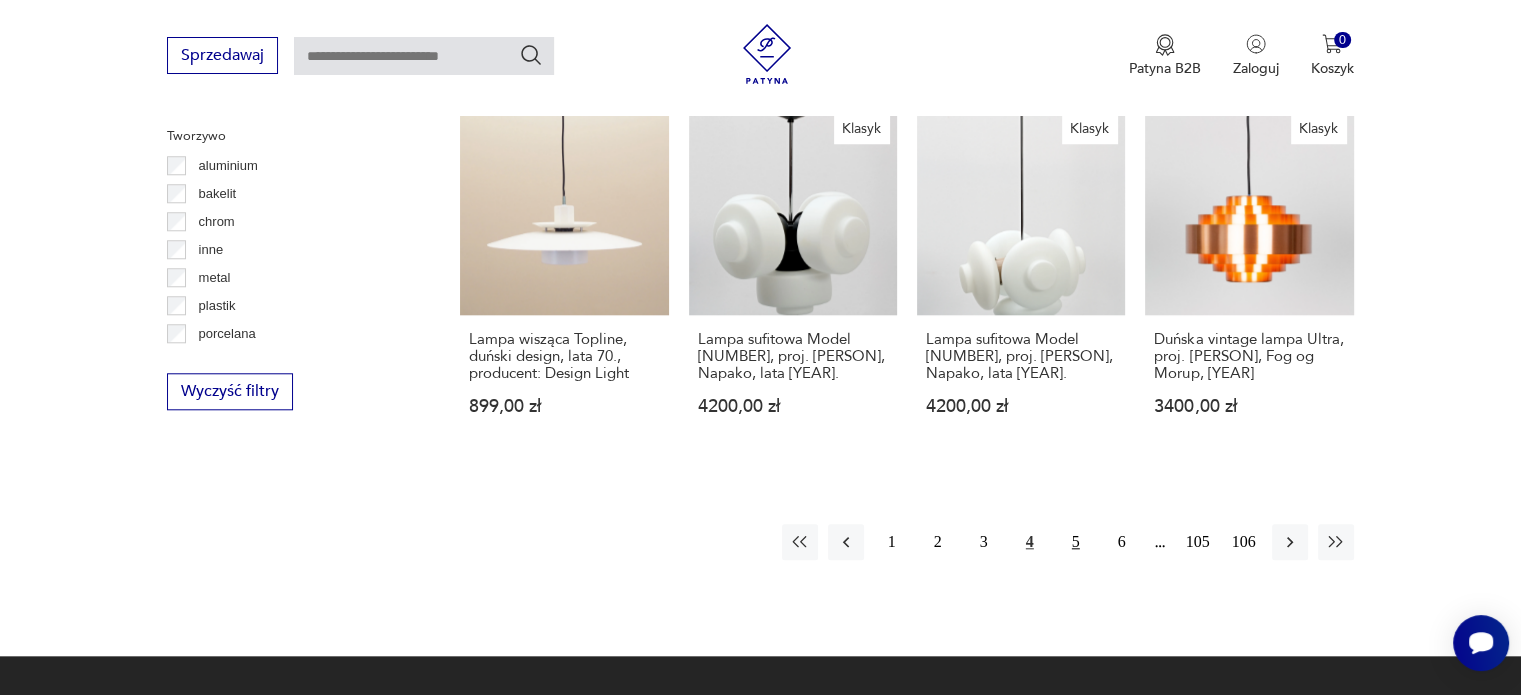 type 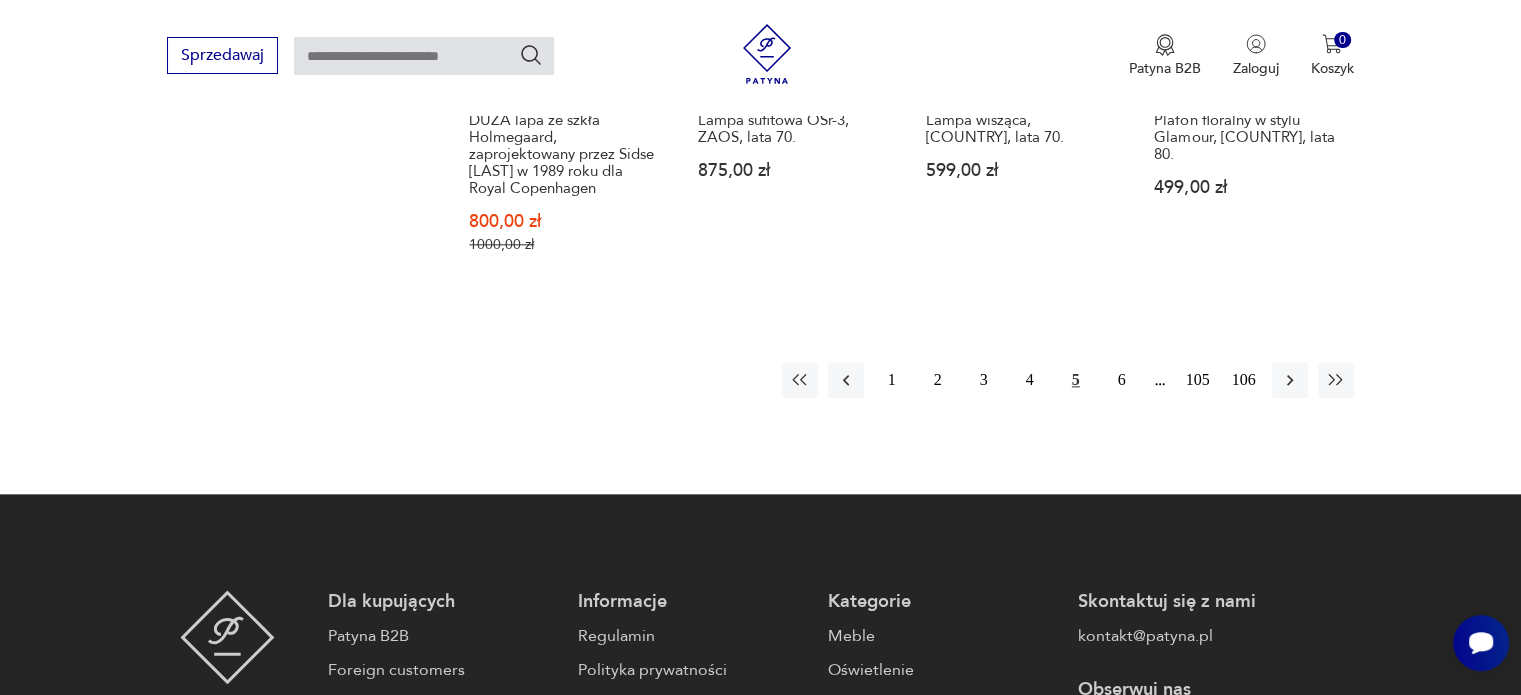 scroll, scrollTop: 1970, scrollLeft: 0, axis: vertical 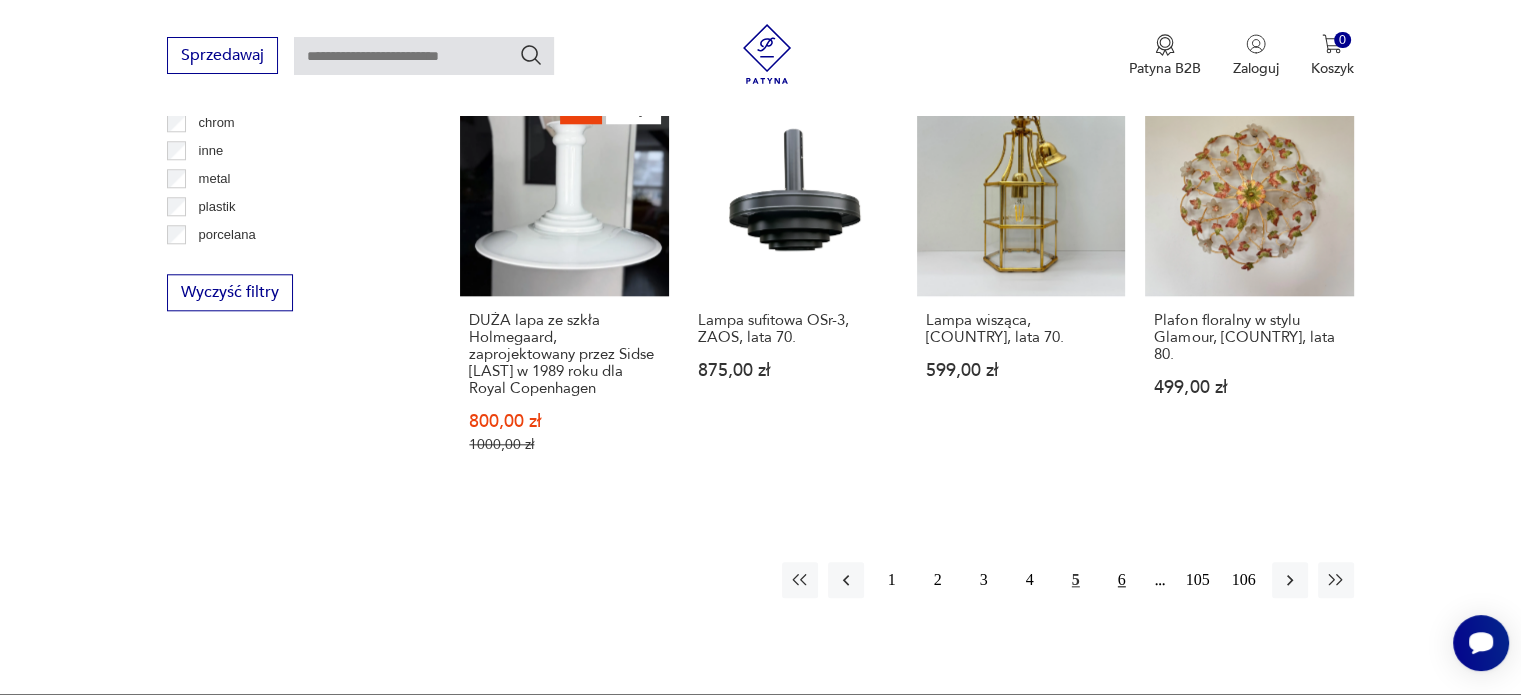 type 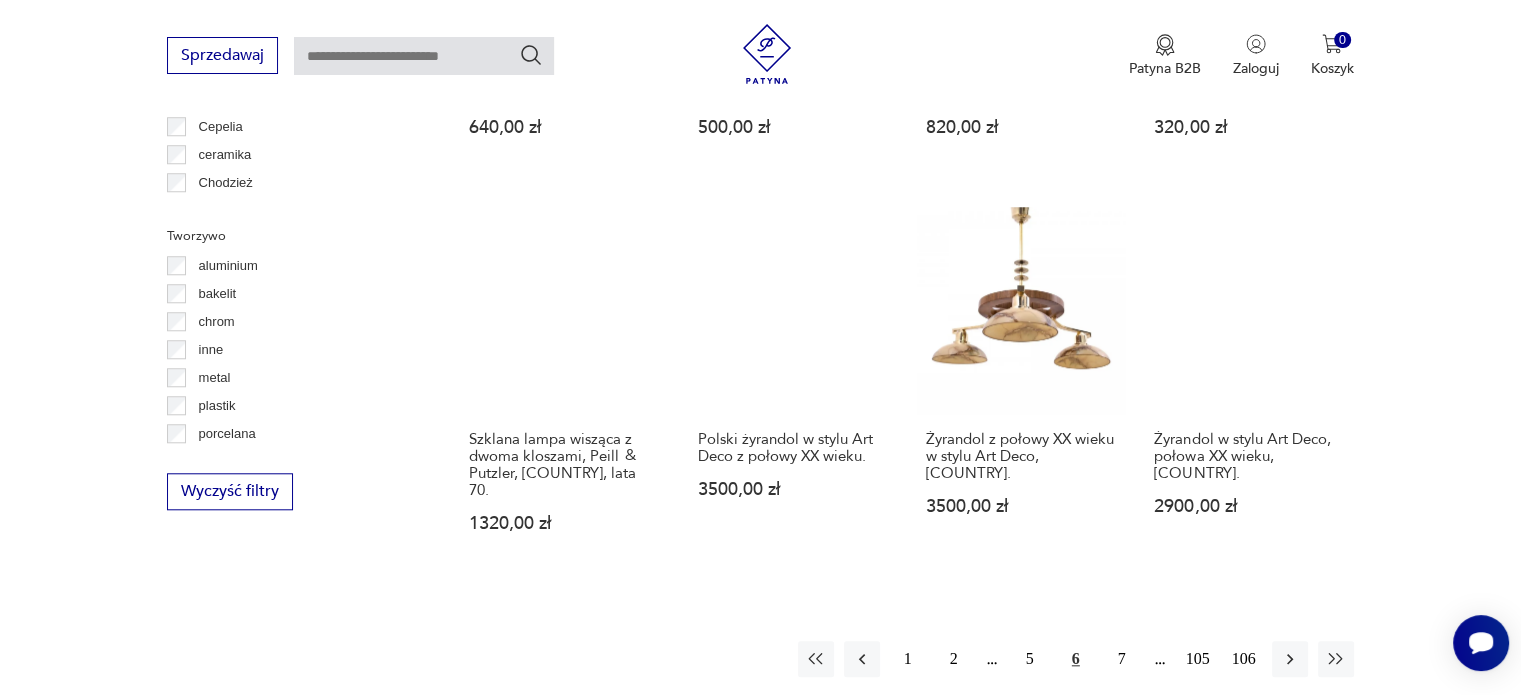 scroll, scrollTop: 2071, scrollLeft: 0, axis: vertical 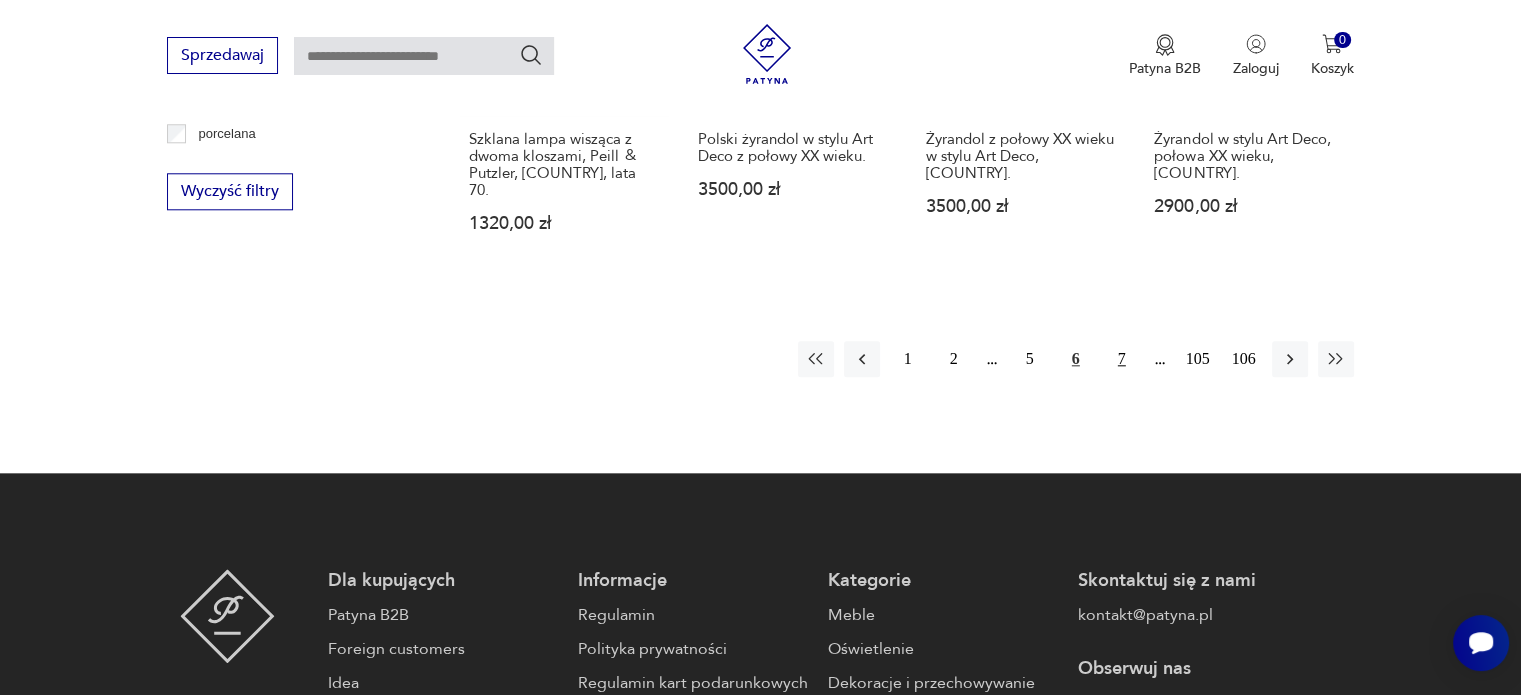 type 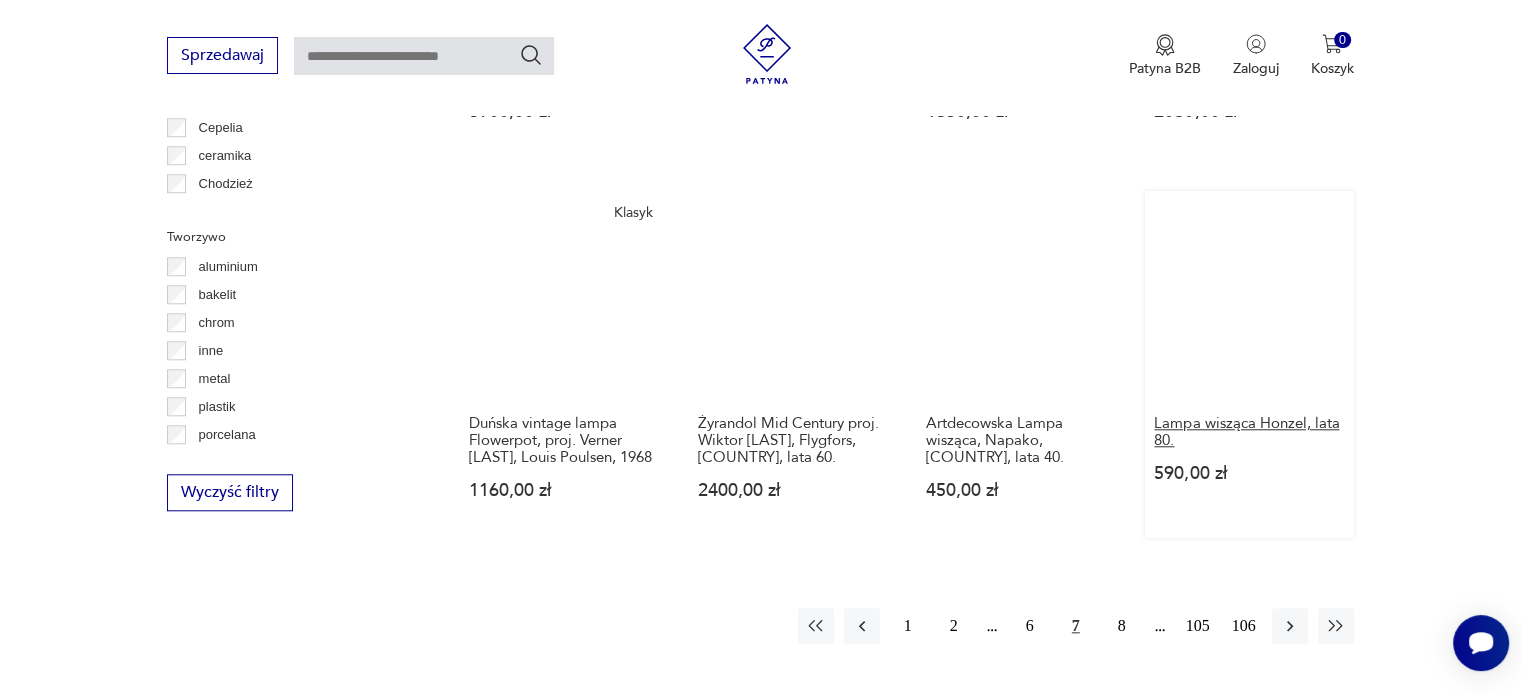 scroll, scrollTop: 2070, scrollLeft: 0, axis: vertical 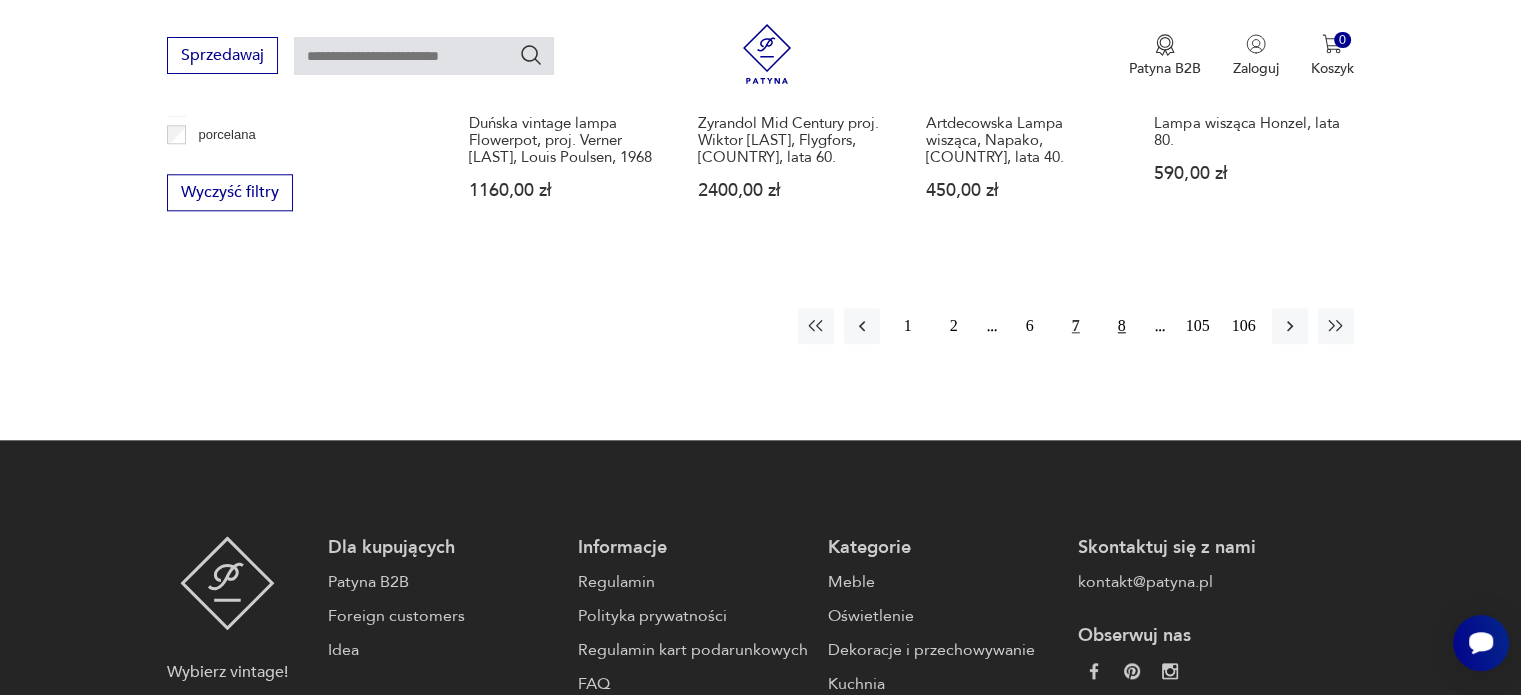 type 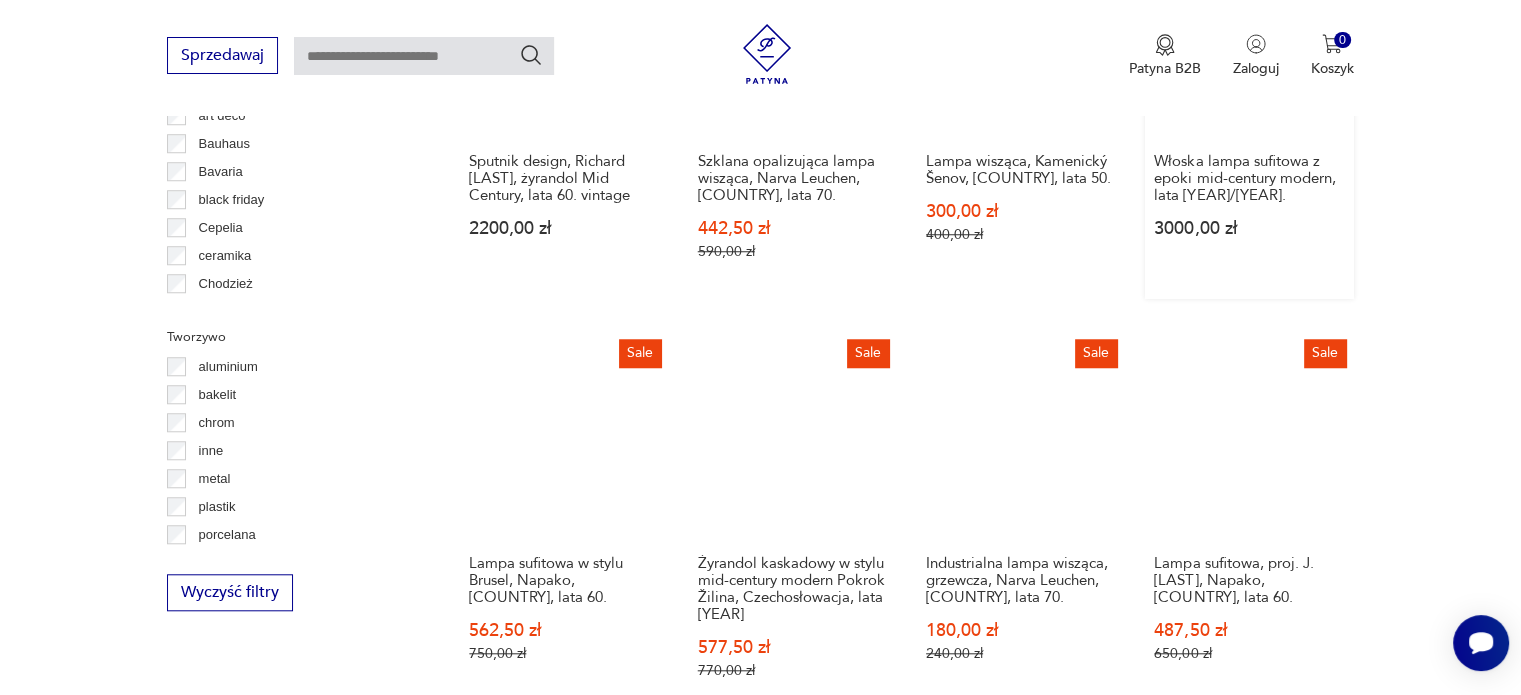 scroll, scrollTop: 1970, scrollLeft: 0, axis: vertical 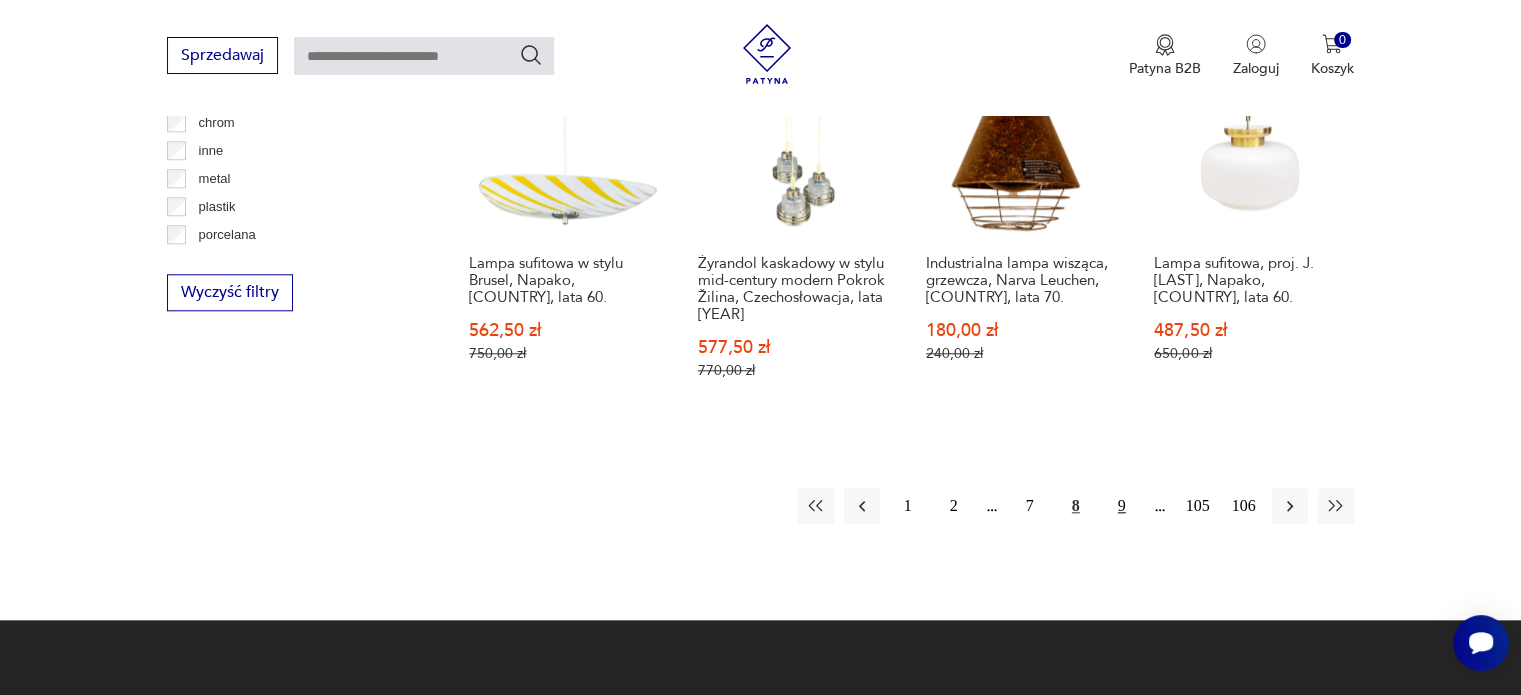 type 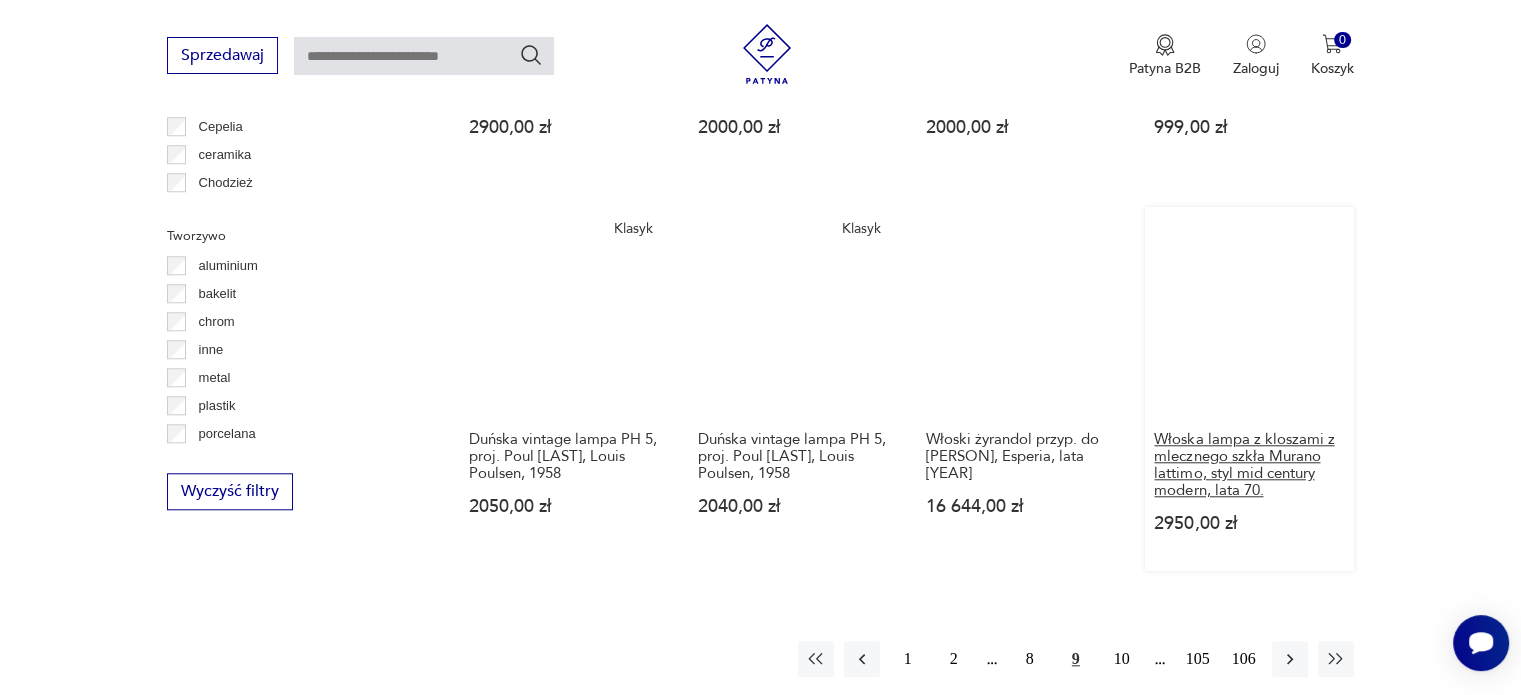 scroll, scrollTop: 2071, scrollLeft: 0, axis: vertical 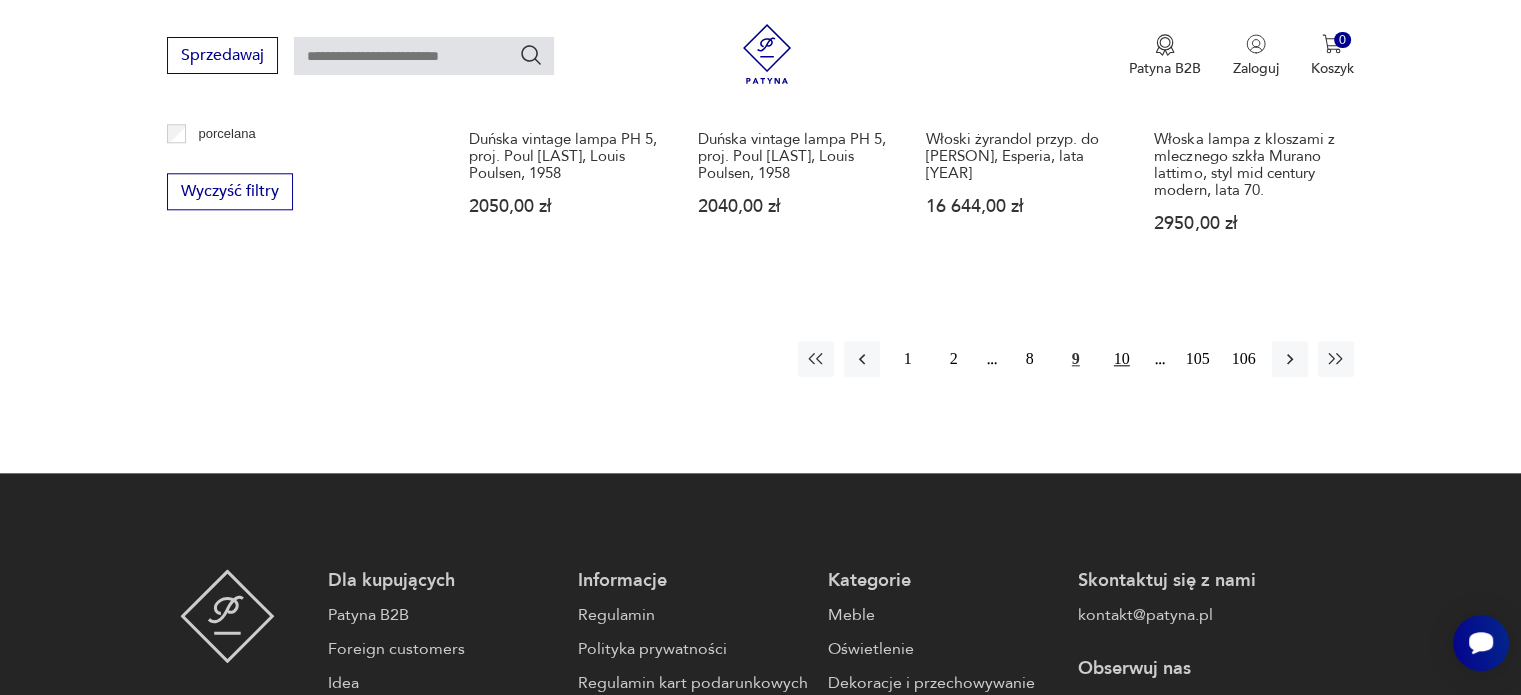 type 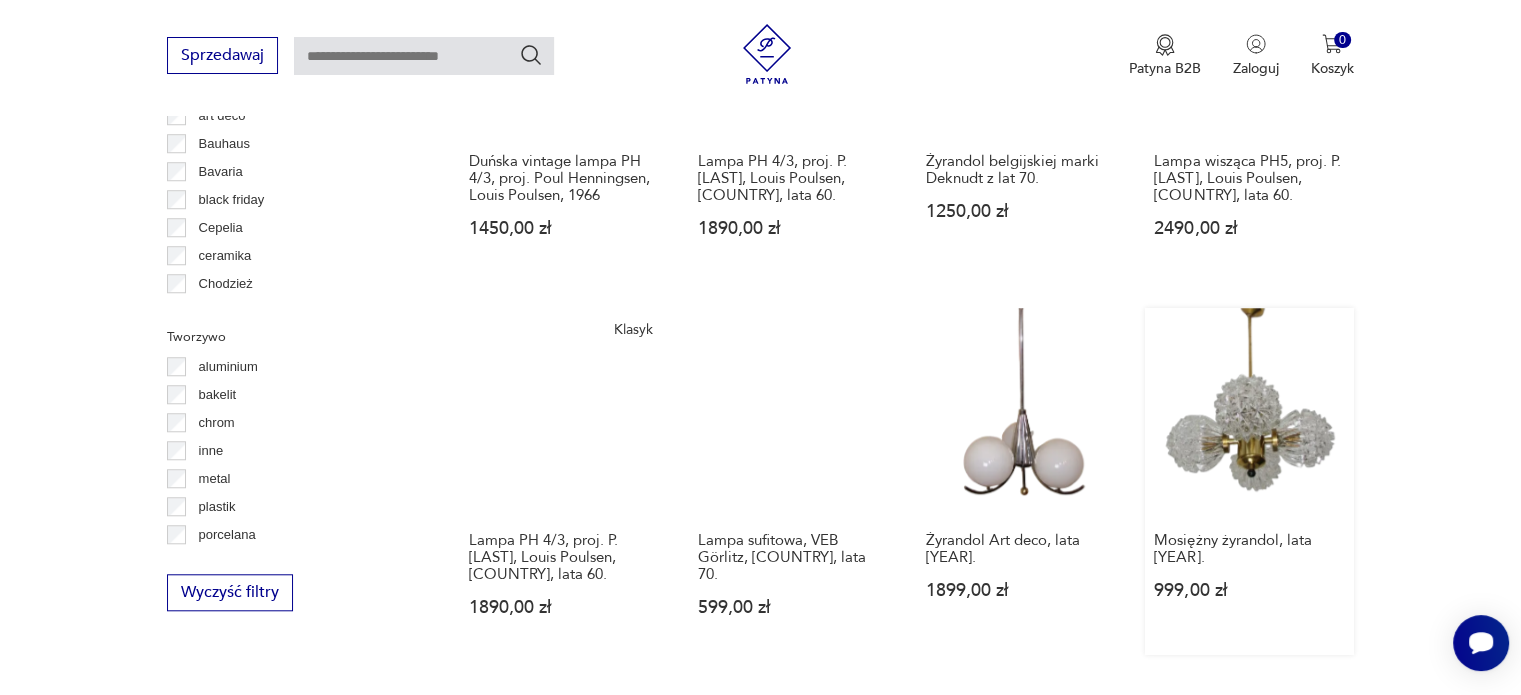 scroll, scrollTop: 2070, scrollLeft: 0, axis: vertical 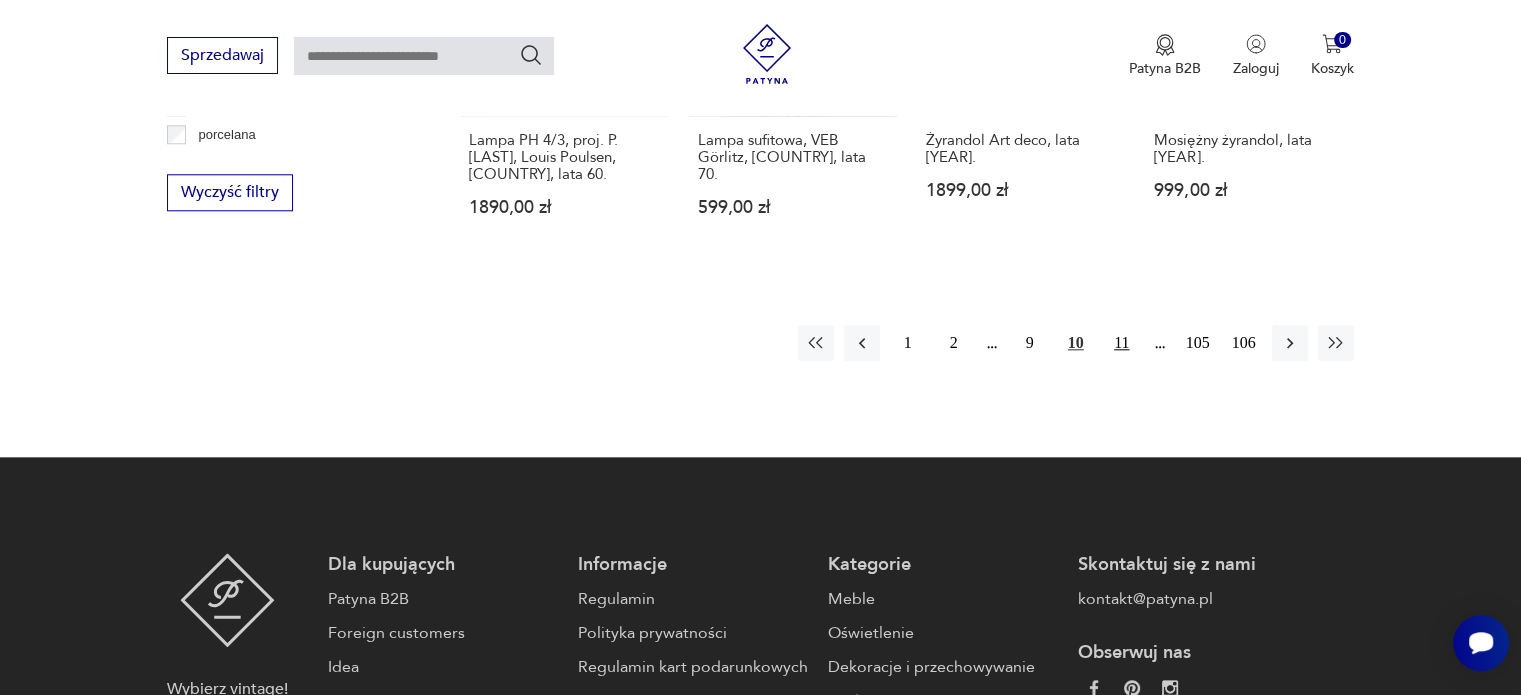 type 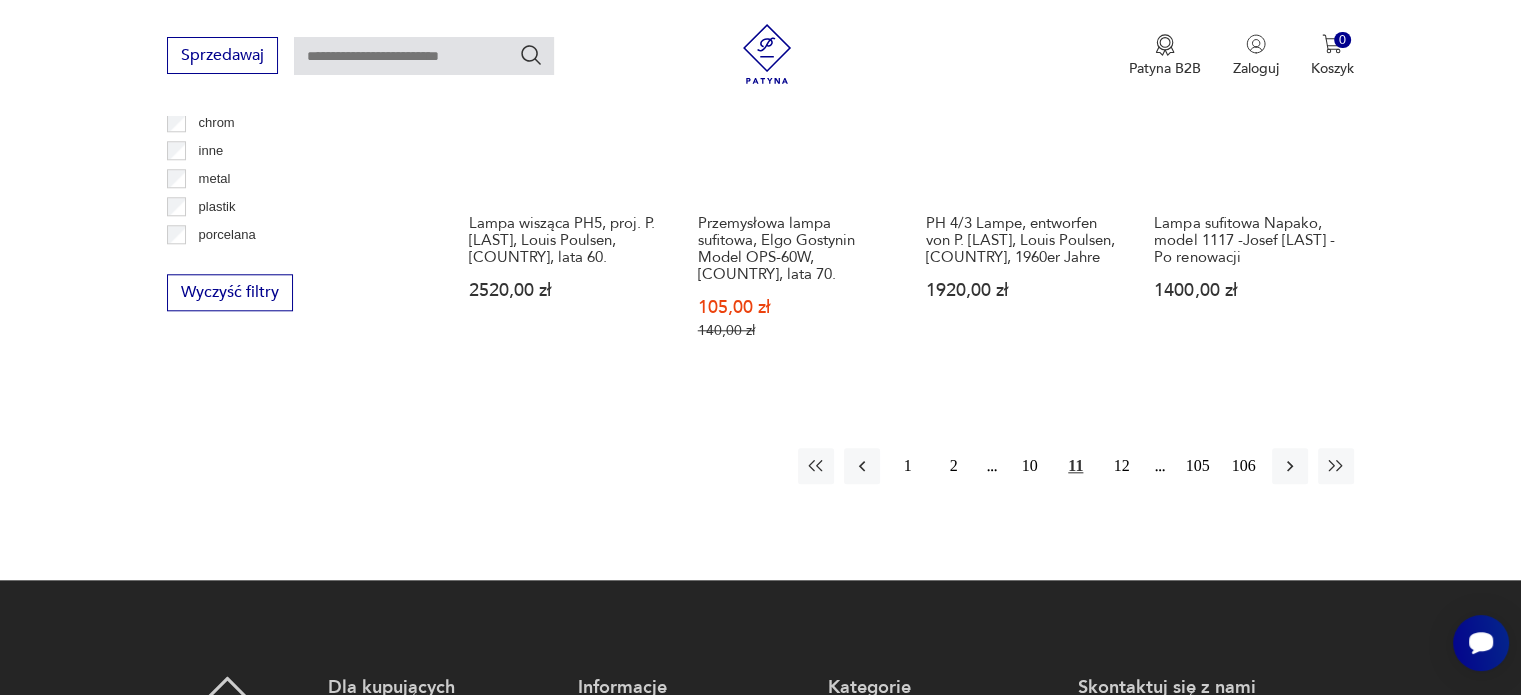 scroll, scrollTop: 2170, scrollLeft: 0, axis: vertical 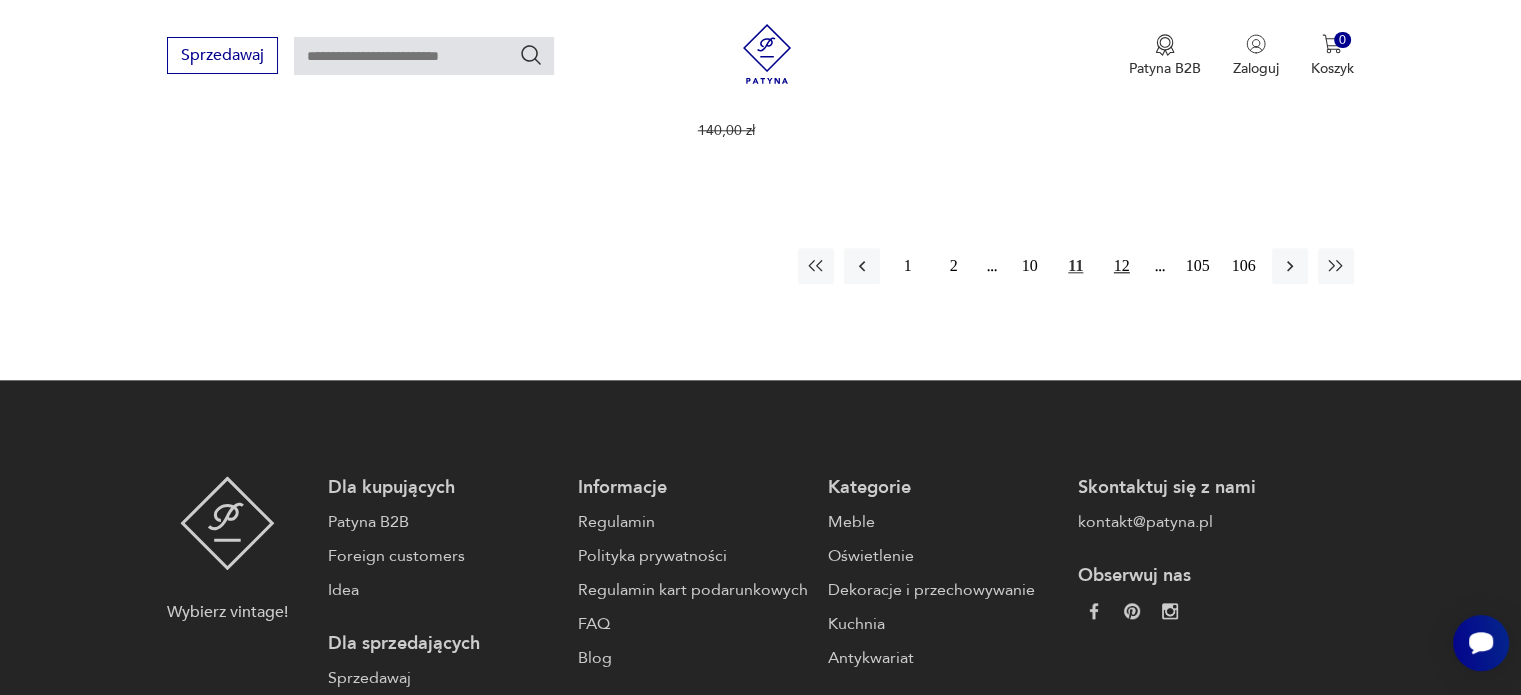 type 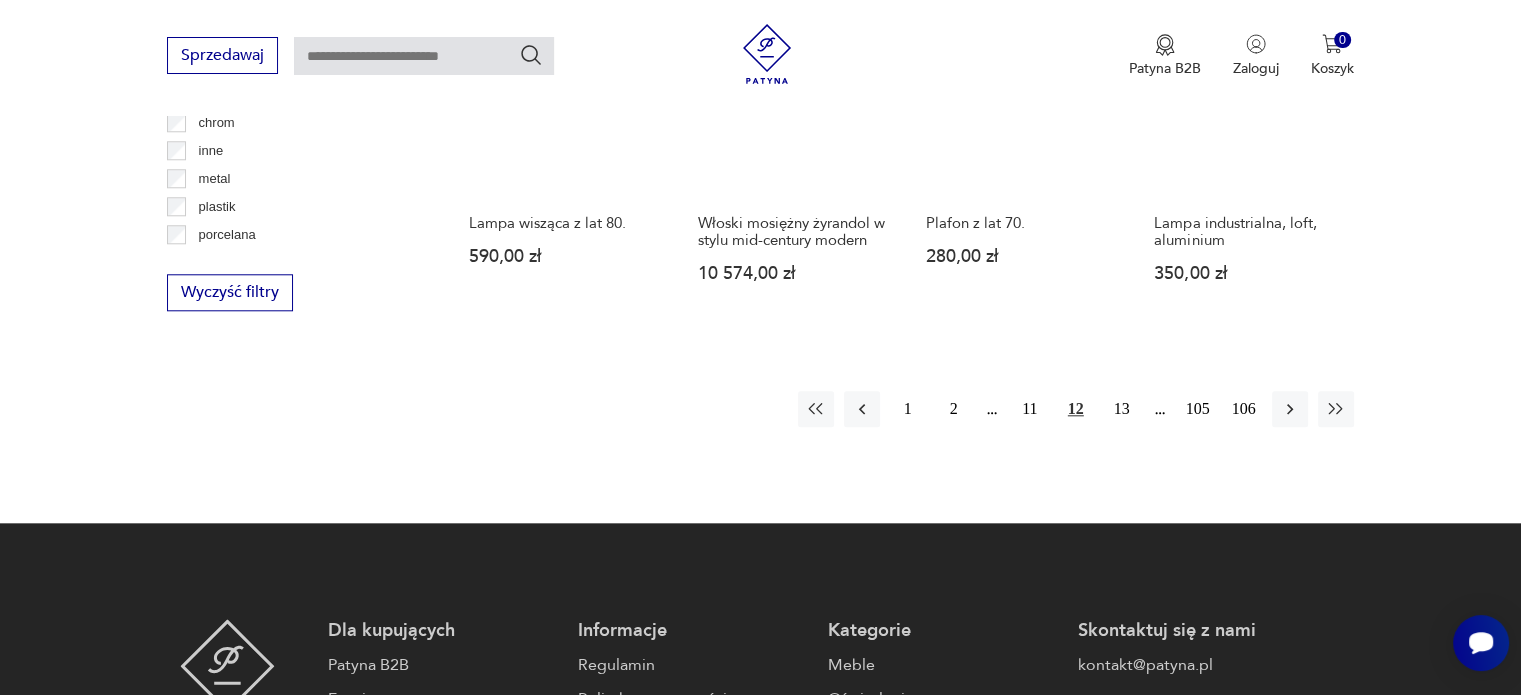 scroll, scrollTop: 1770, scrollLeft: 0, axis: vertical 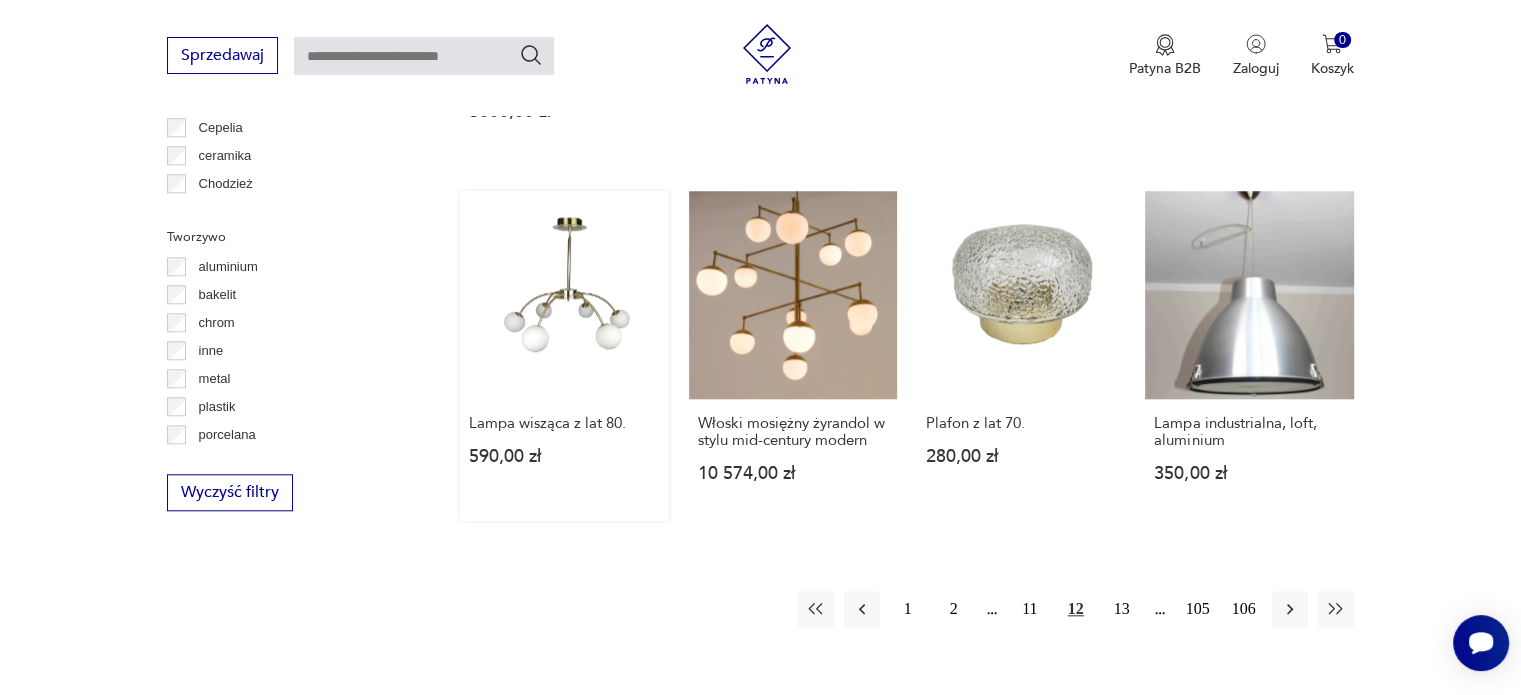 click on "Lampa wisząca z lat 80. 590,00 zł" at bounding box center (564, 356) 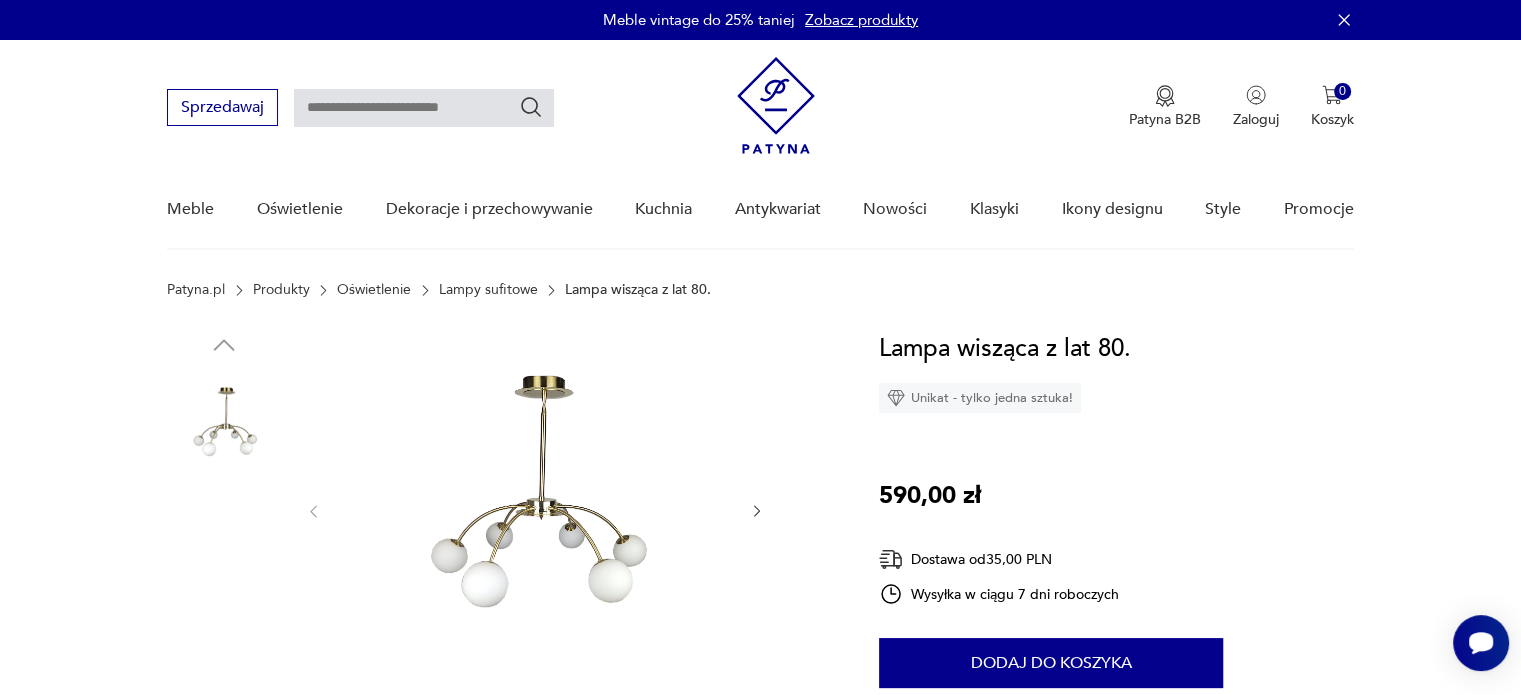 scroll, scrollTop: 100, scrollLeft: 0, axis: vertical 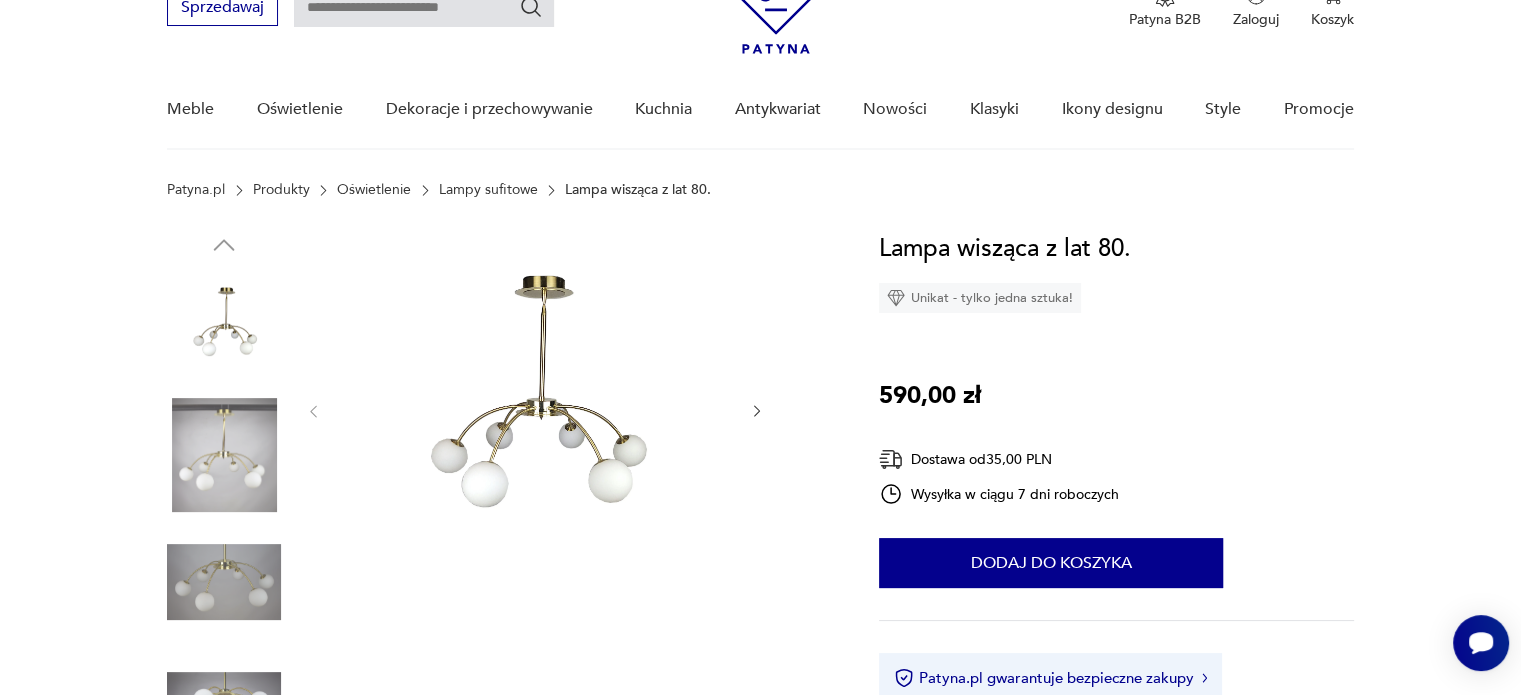 type 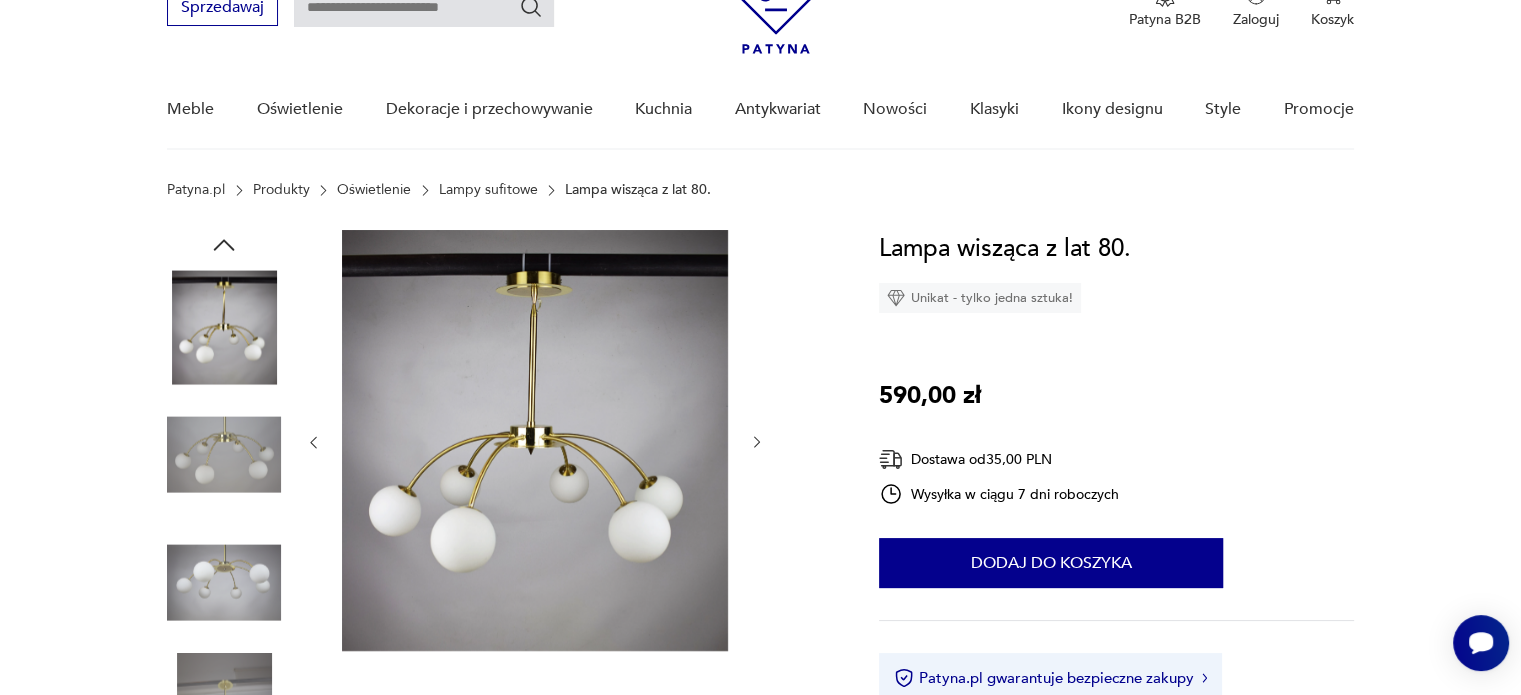 click 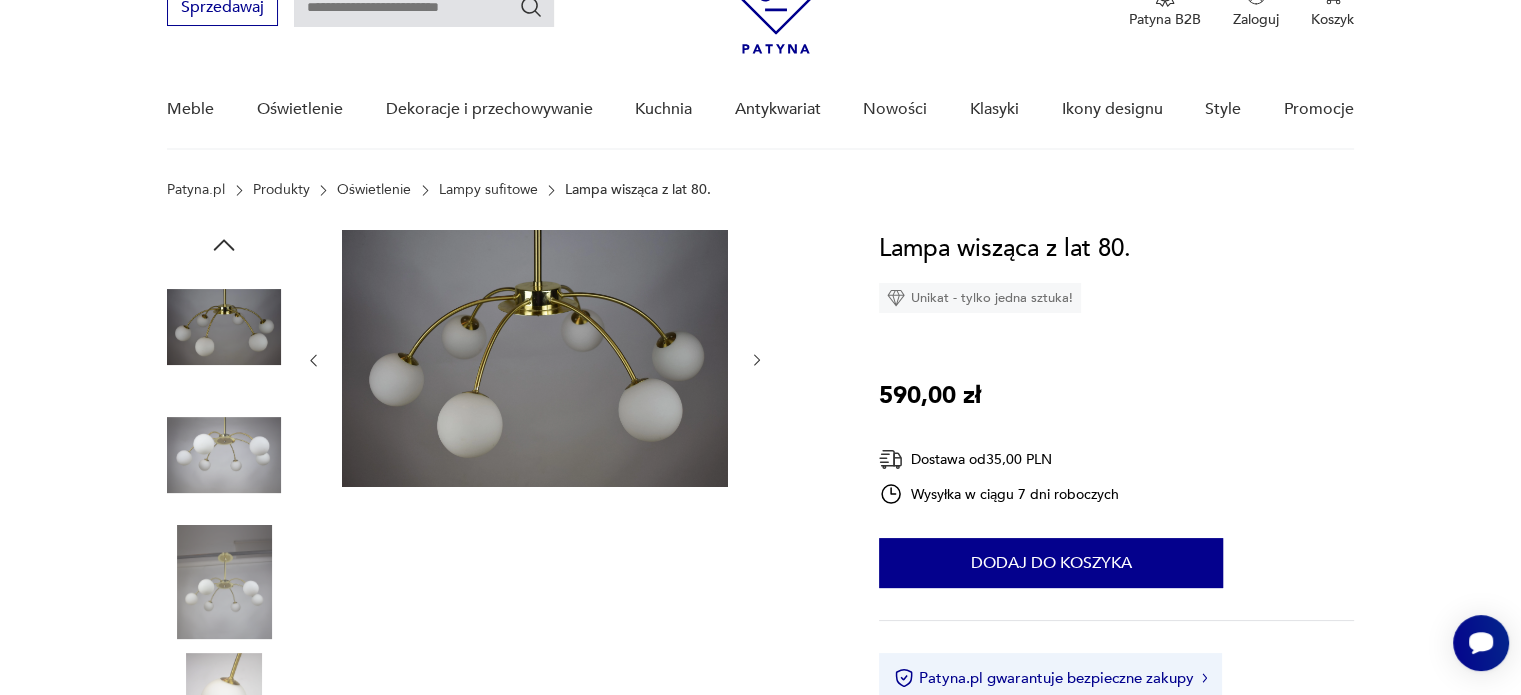 click 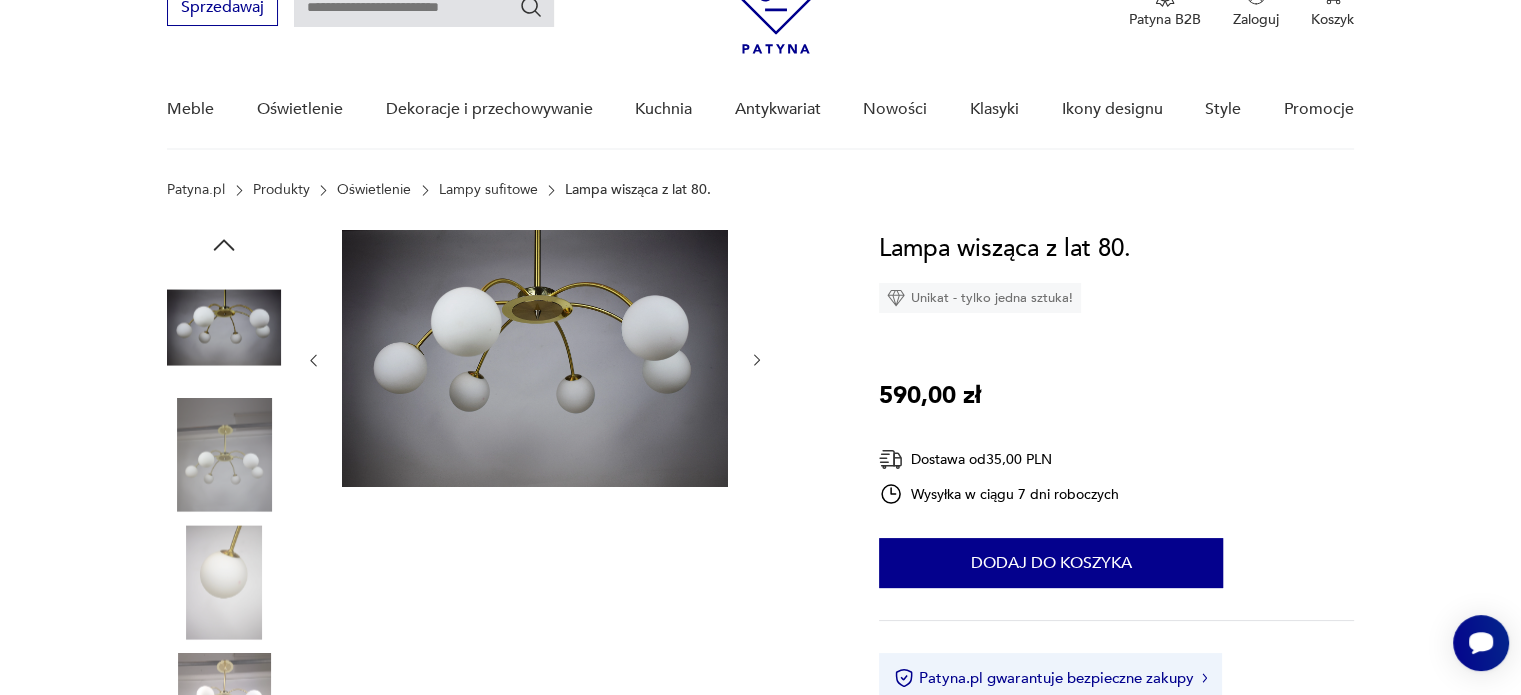 click 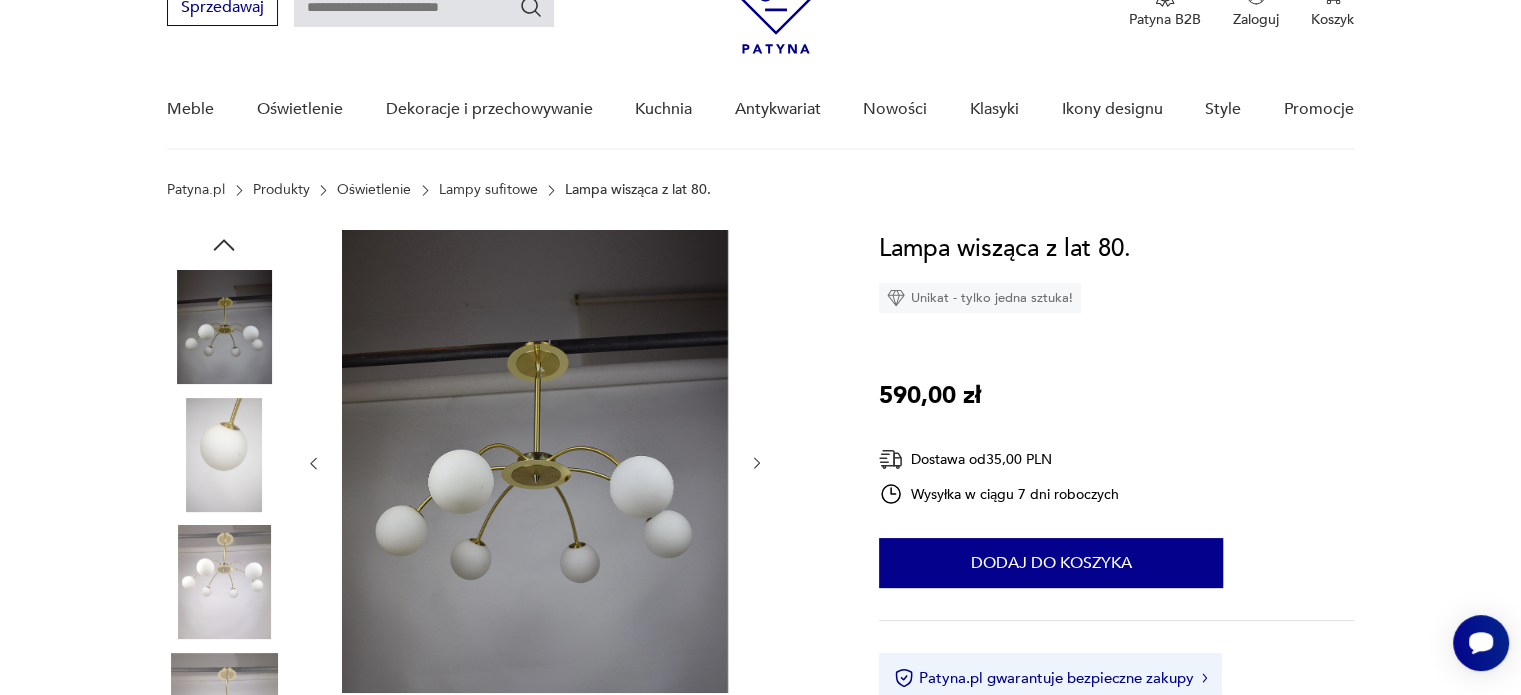 click 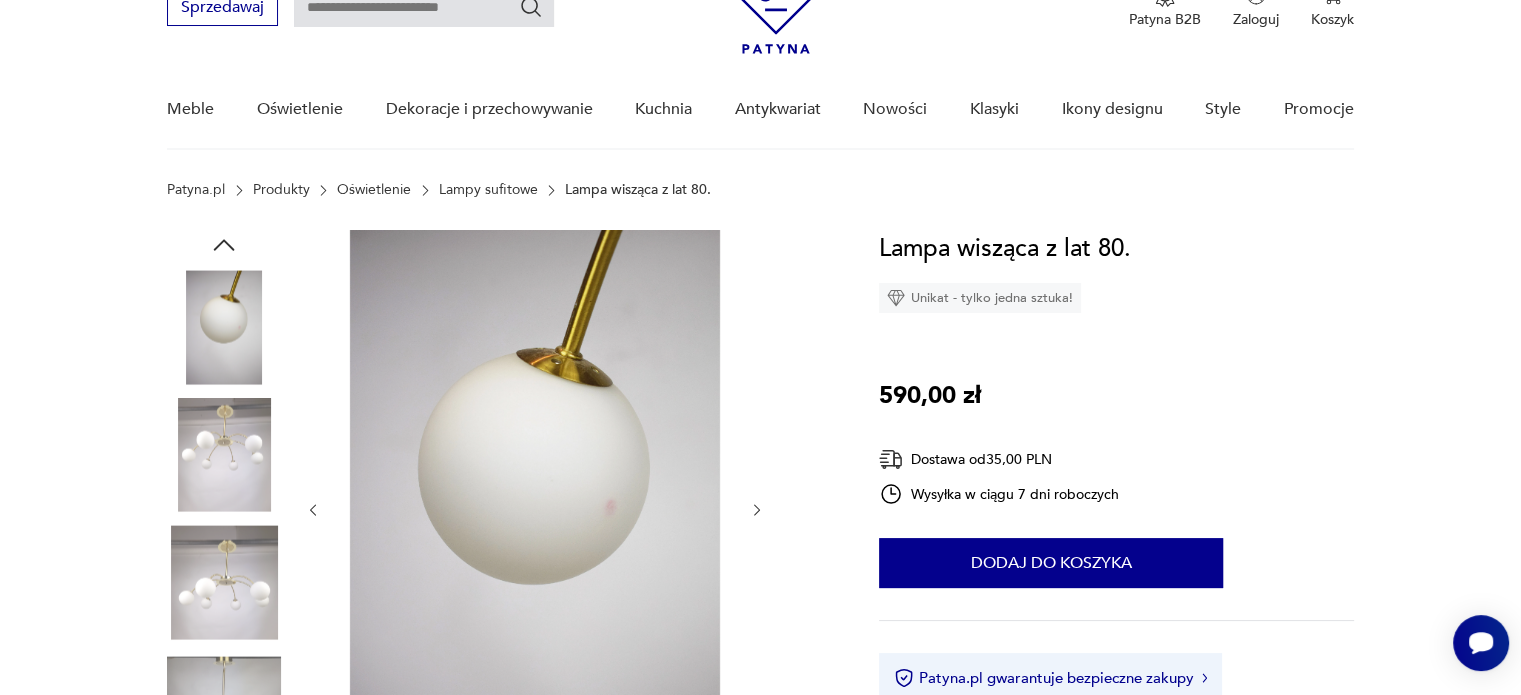 click 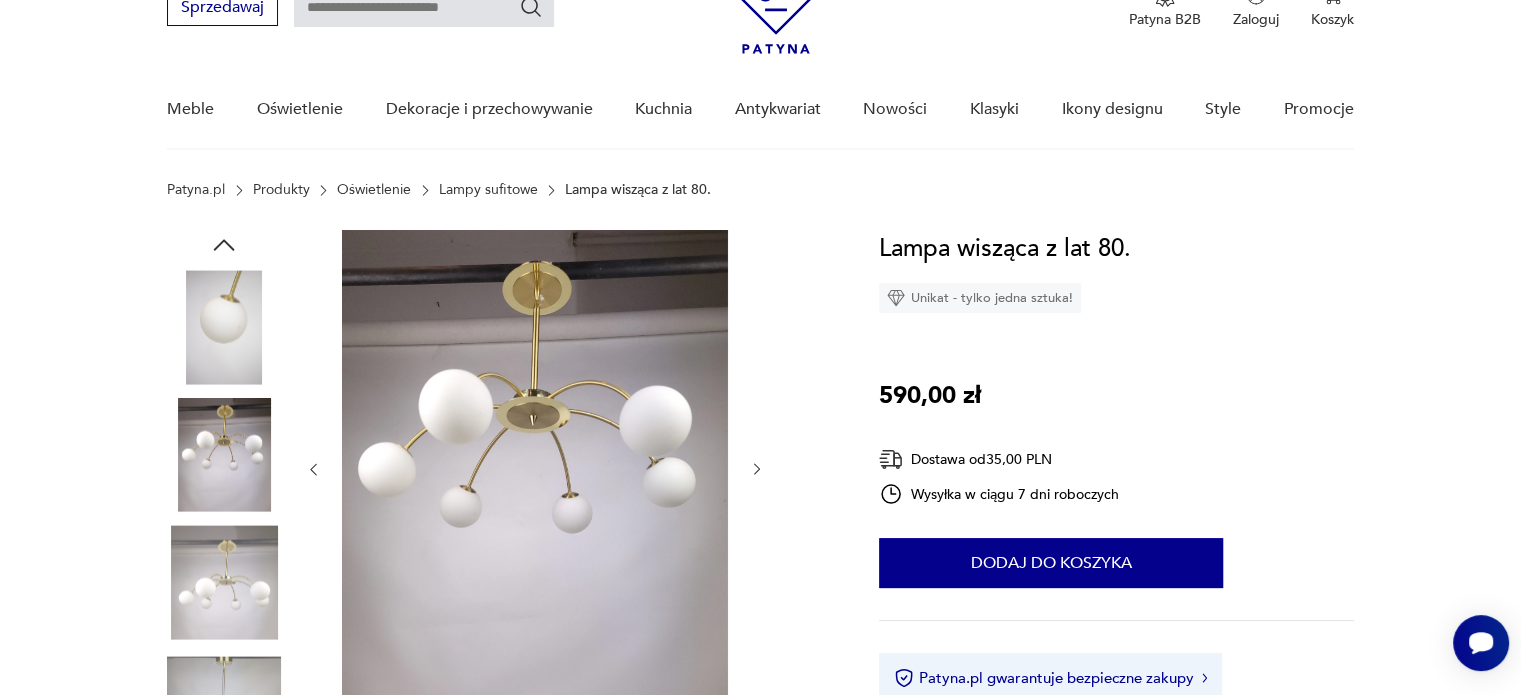 click 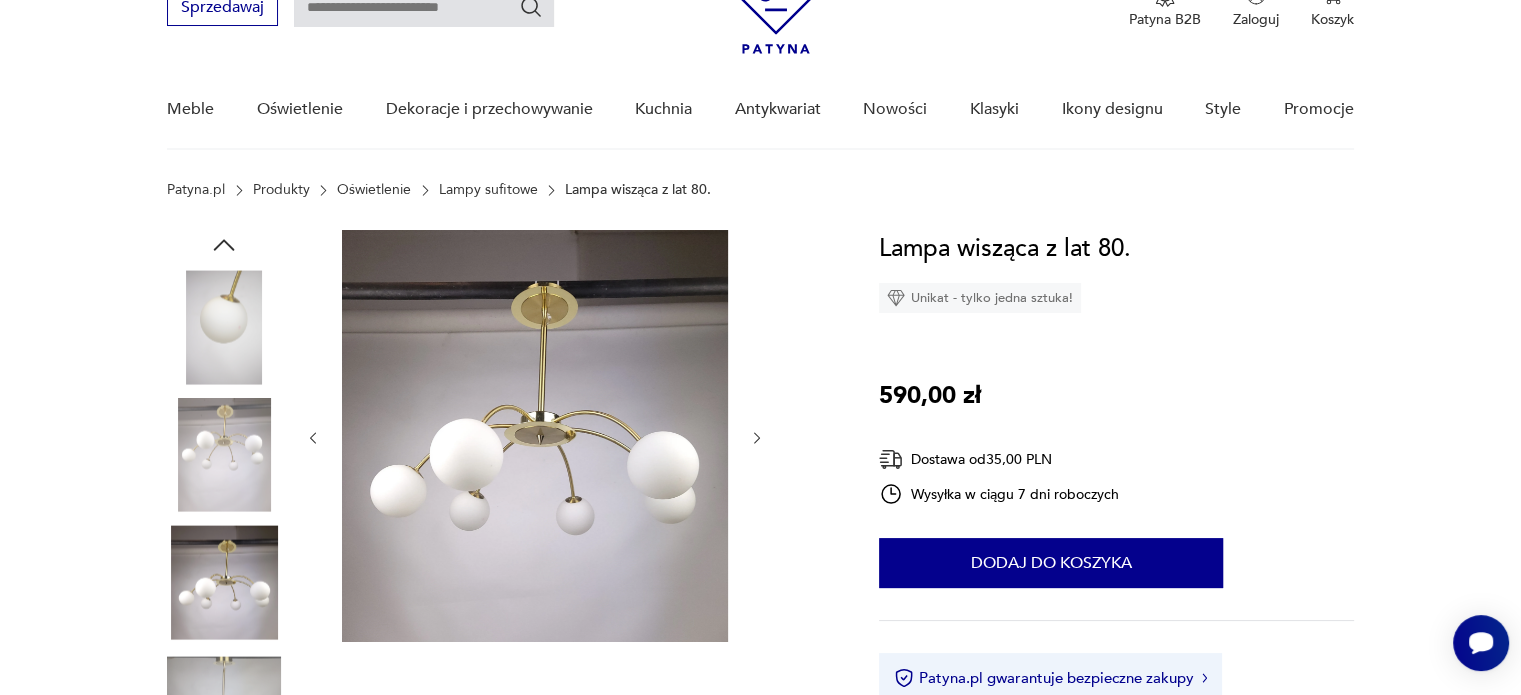 click 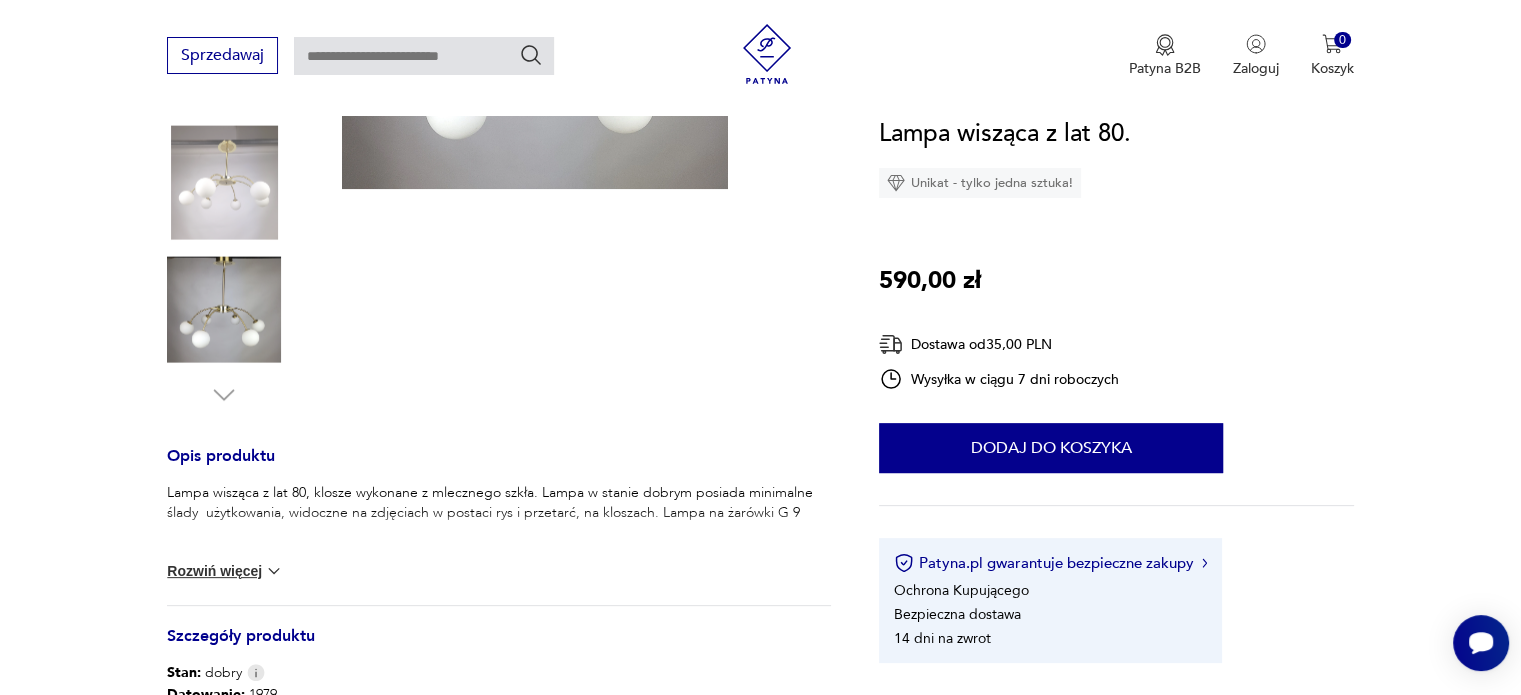scroll, scrollTop: 800, scrollLeft: 0, axis: vertical 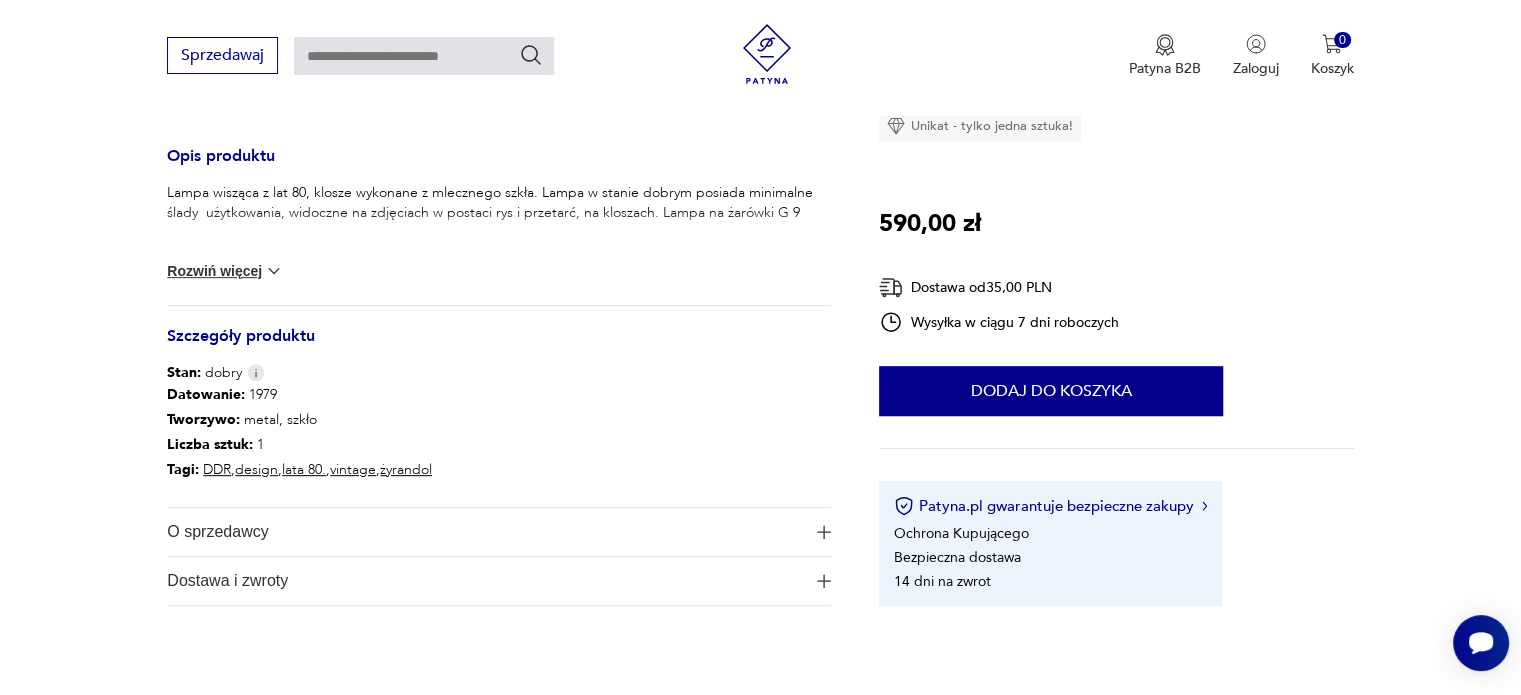 type 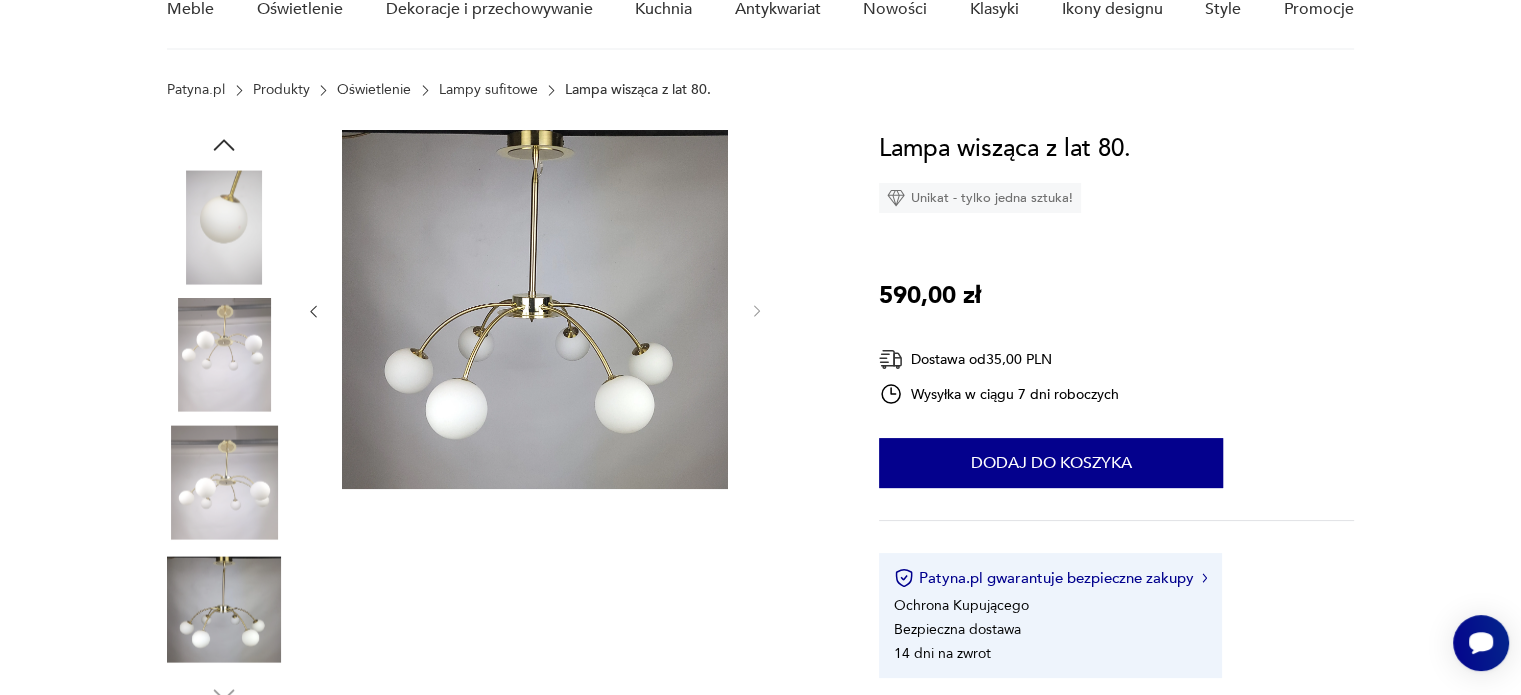 scroll, scrollTop: 0, scrollLeft: 0, axis: both 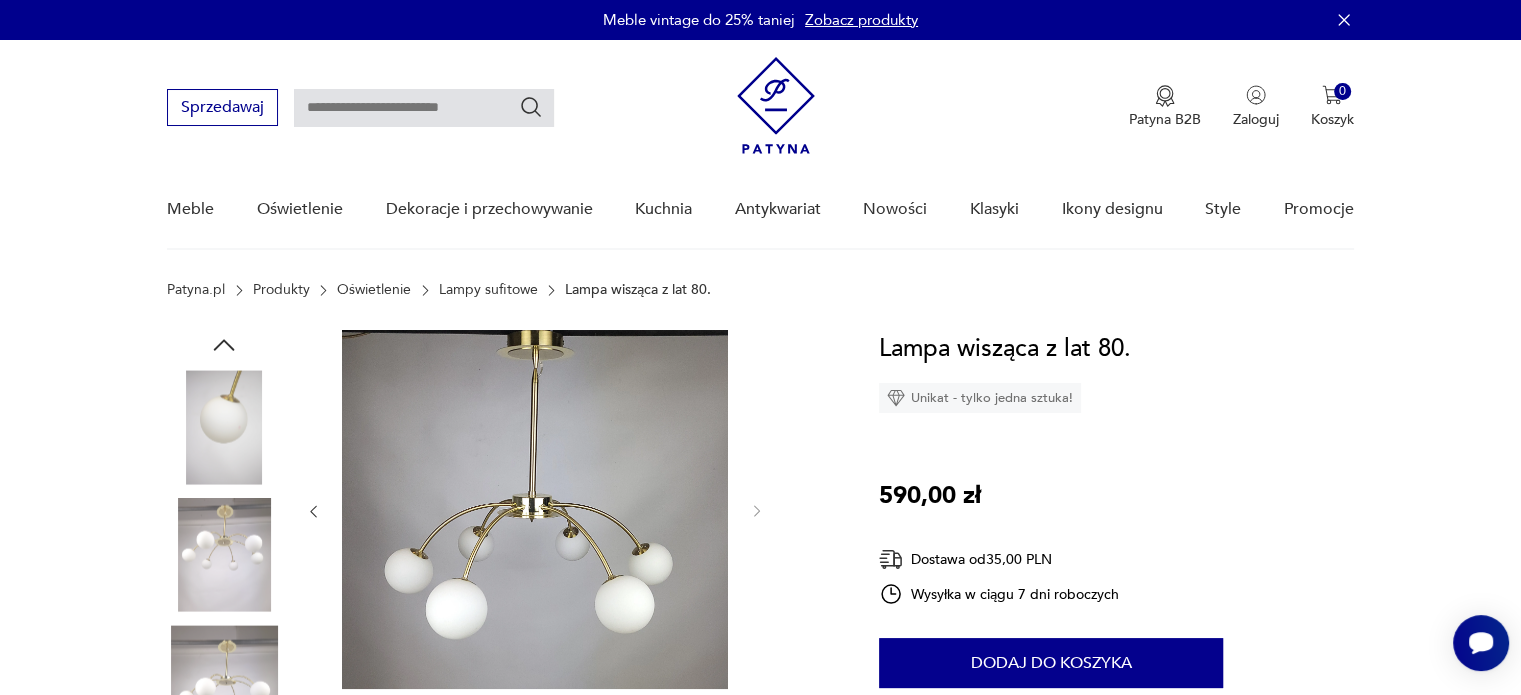 click at bounding box center (776, 105) 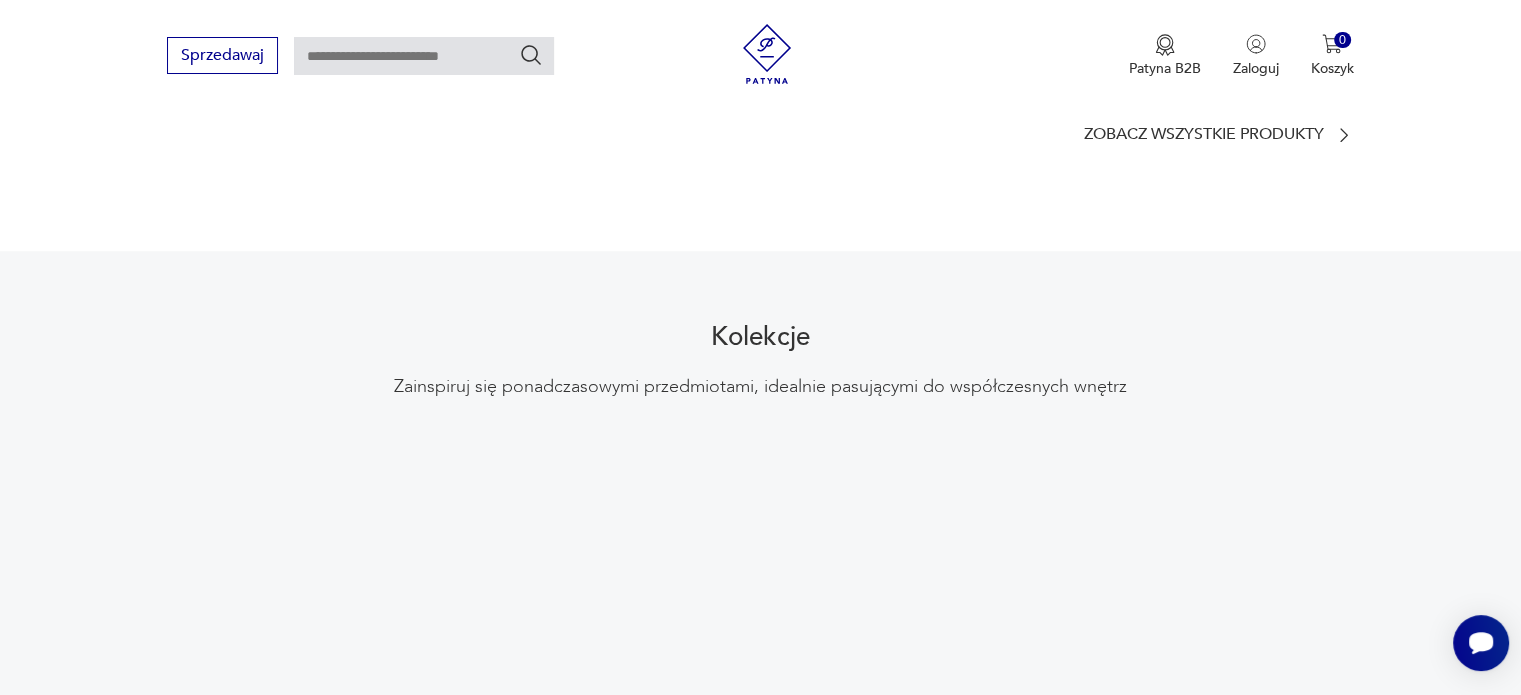 scroll, scrollTop: 1900, scrollLeft: 0, axis: vertical 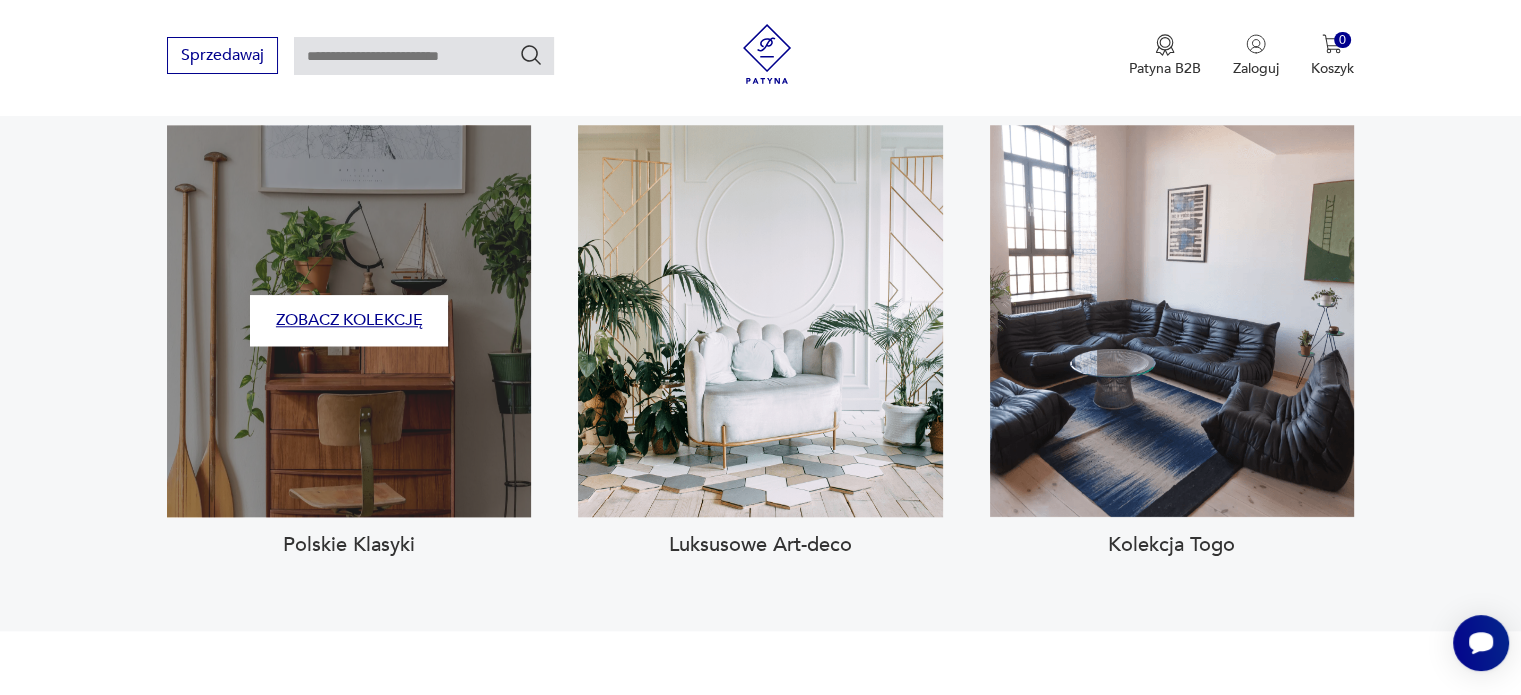 type 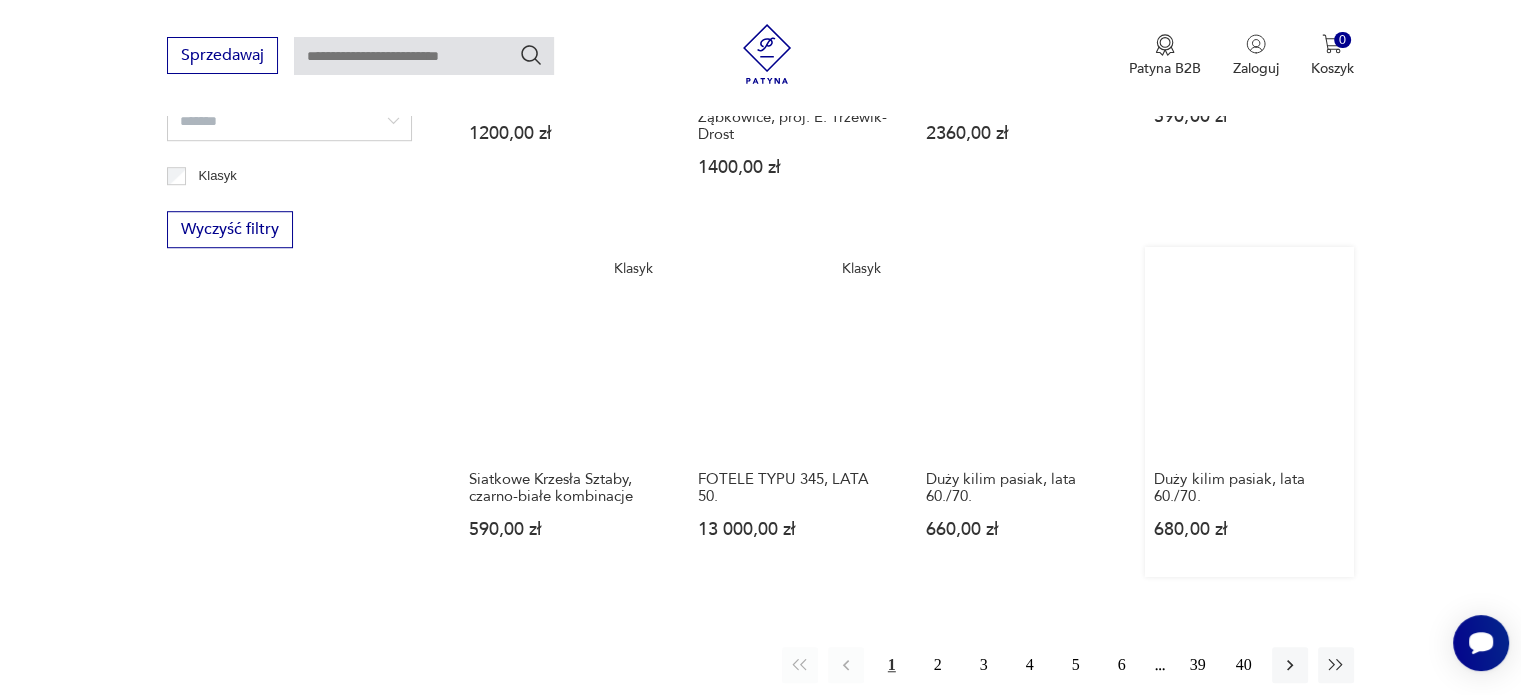 scroll, scrollTop: 1475, scrollLeft: 0, axis: vertical 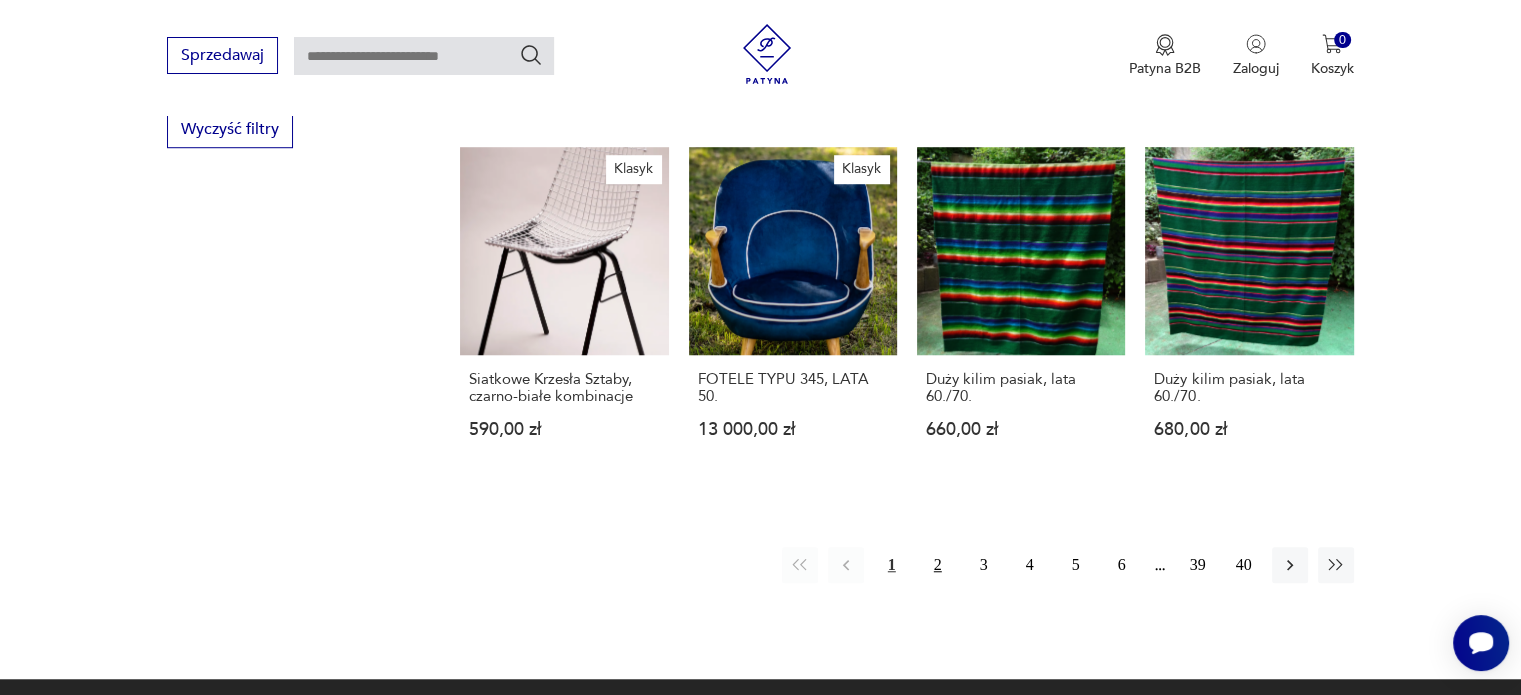 type 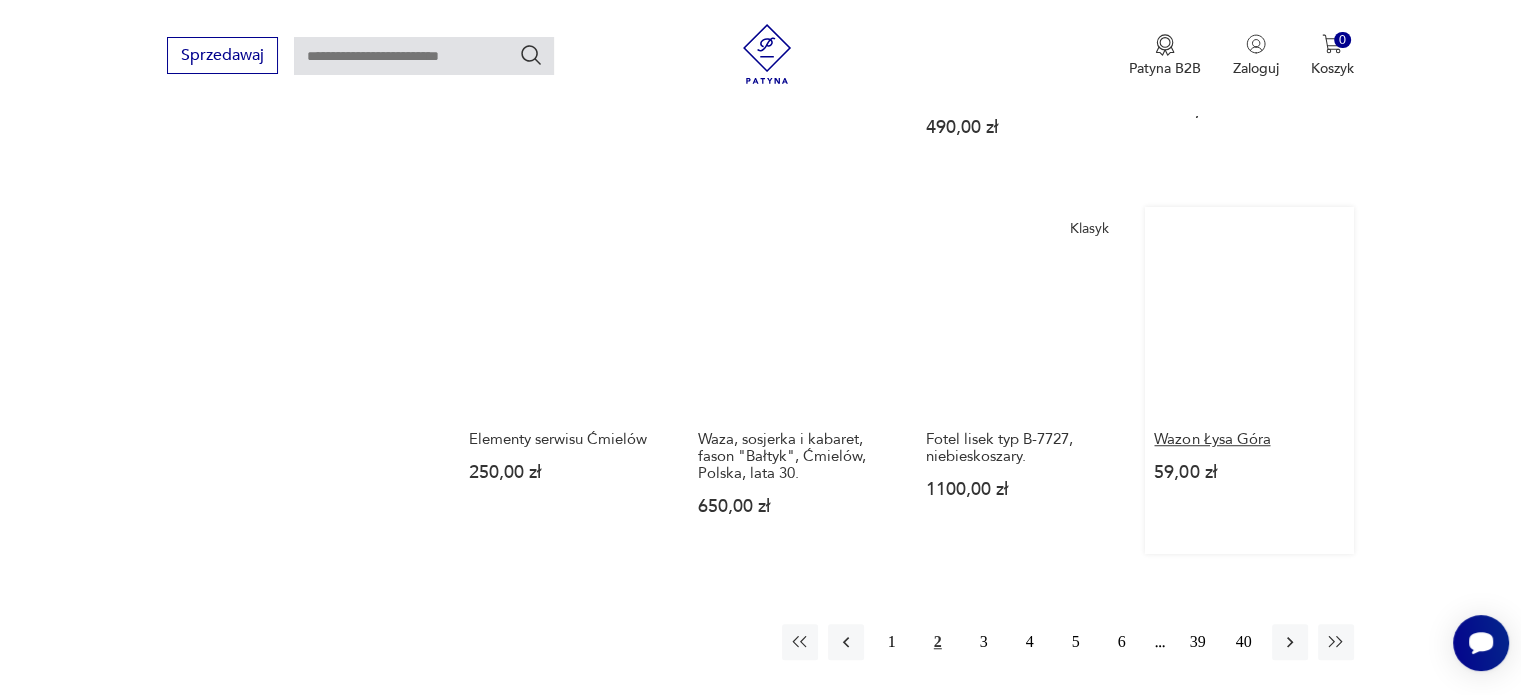 scroll, scrollTop: 1675, scrollLeft: 0, axis: vertical 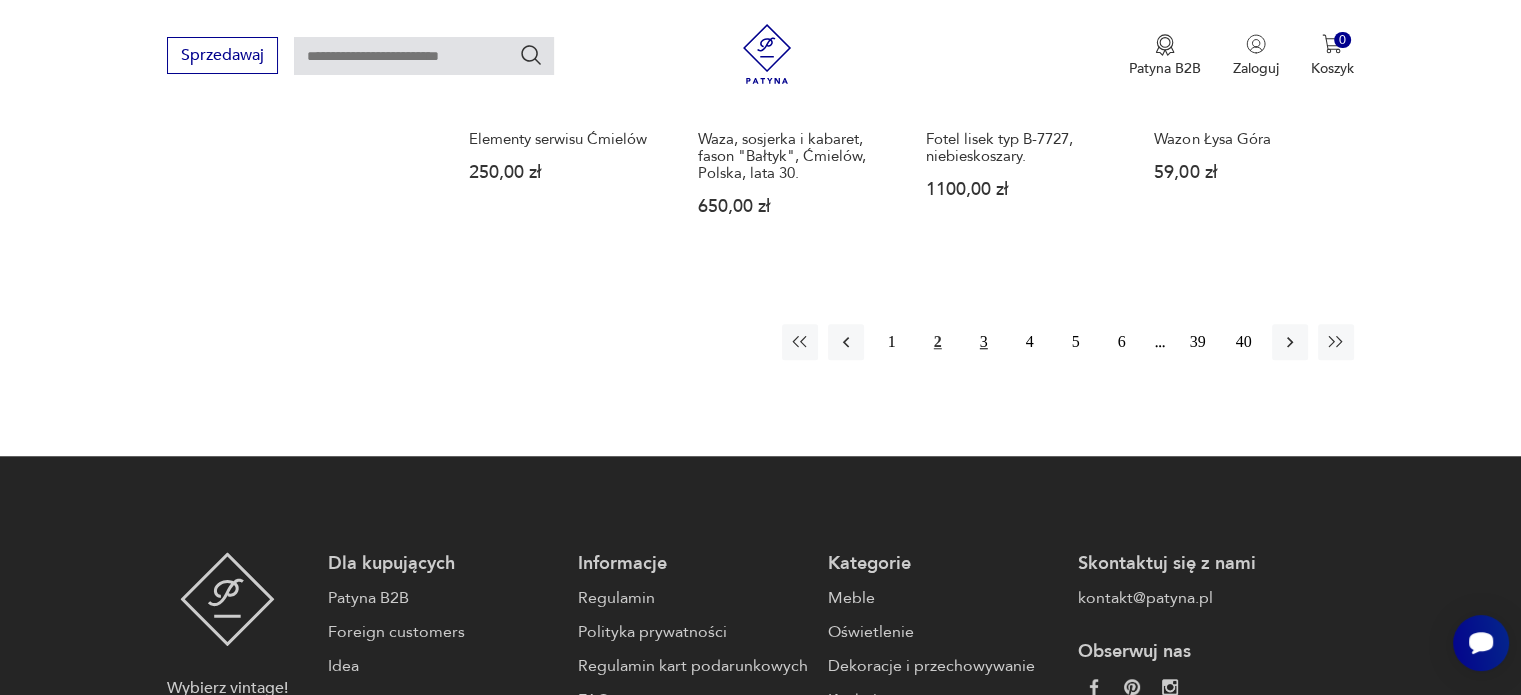 type 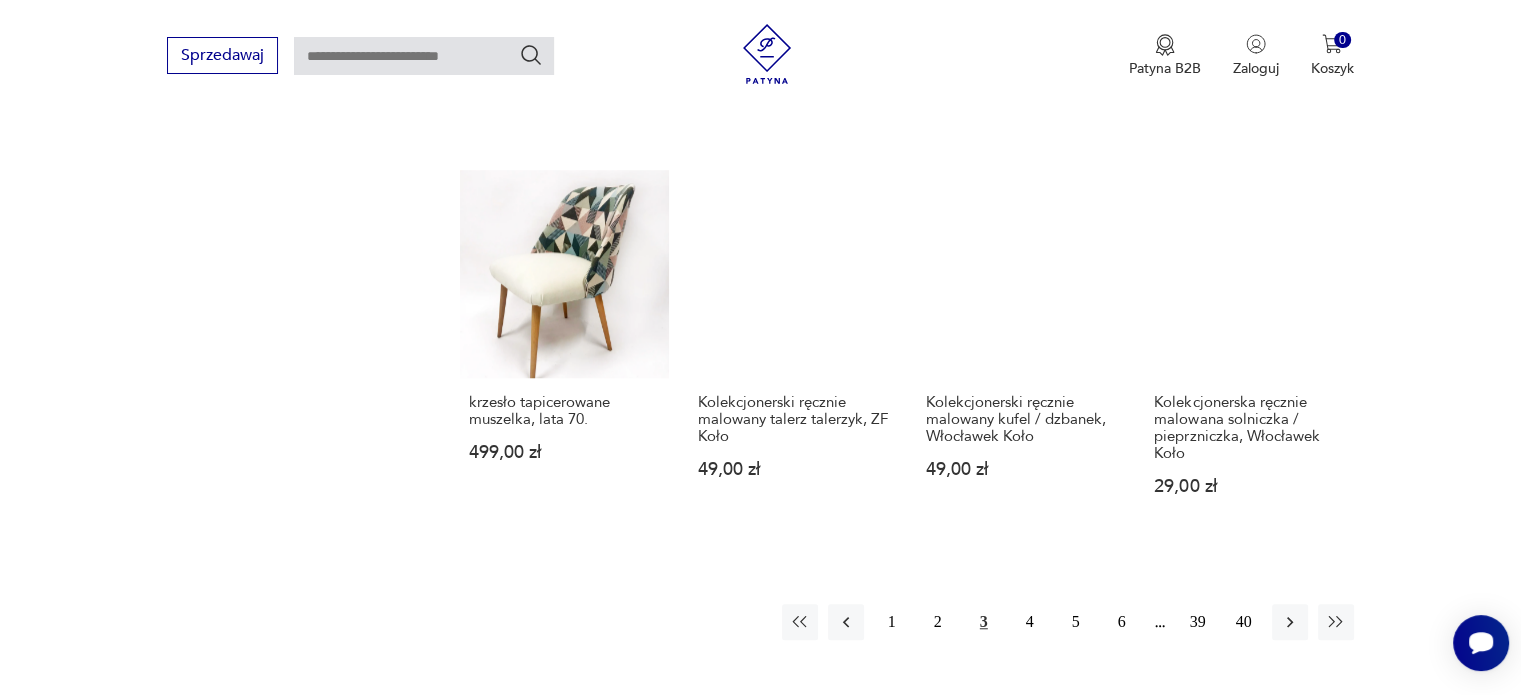 scroll, scrollTop: 1775, scrollLeft: 0, axis: vertical 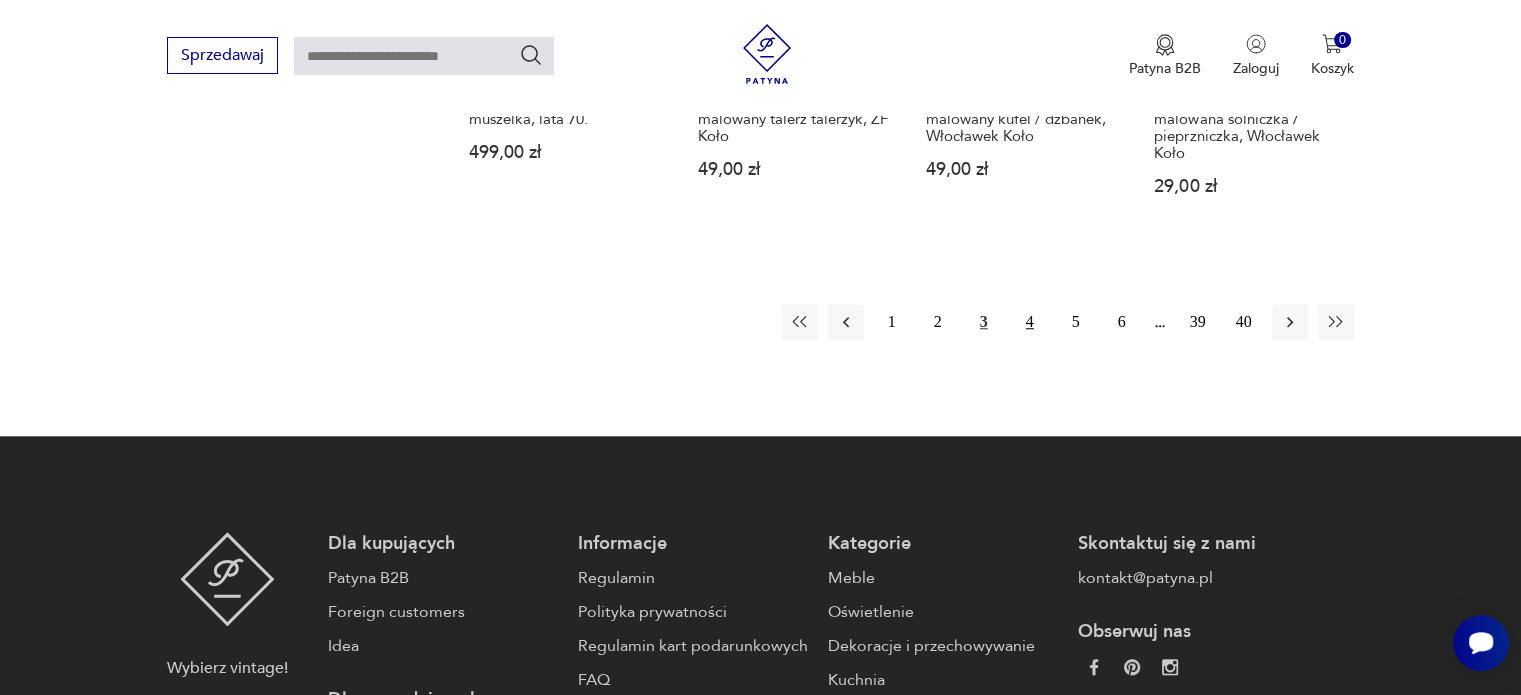 type 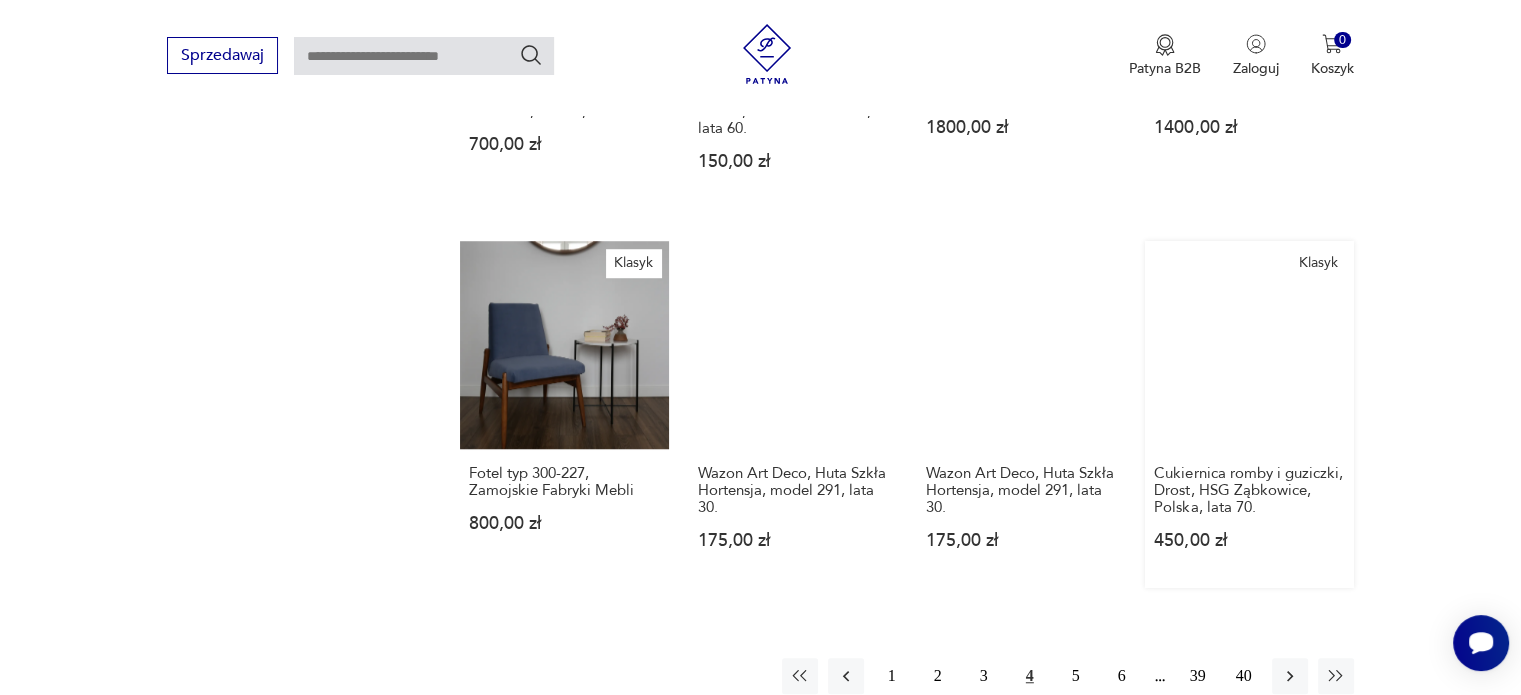 scroll, scrollTop: 1775, scrollLeft: 0, axis: vertical 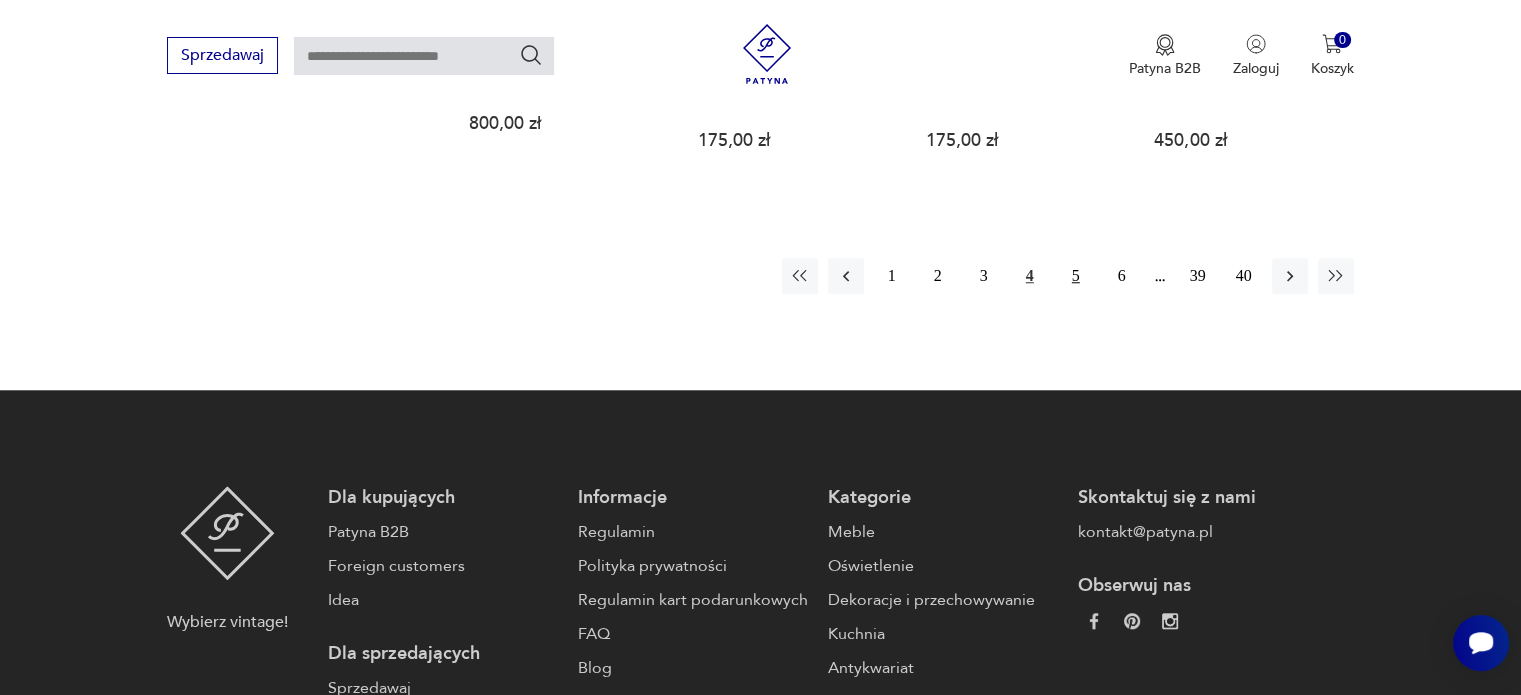 type 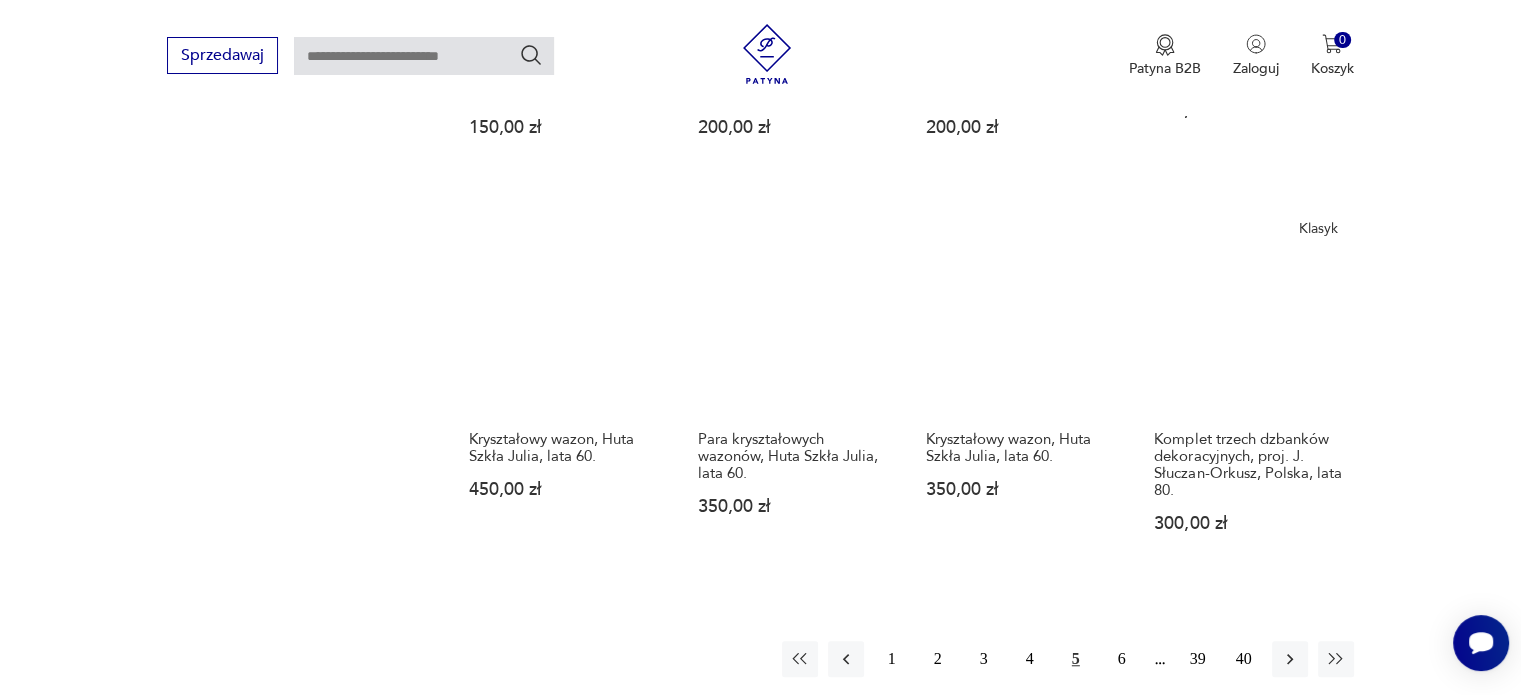 scroll, scrollTop: 1675, scrollLeft: 0, axis: vertical 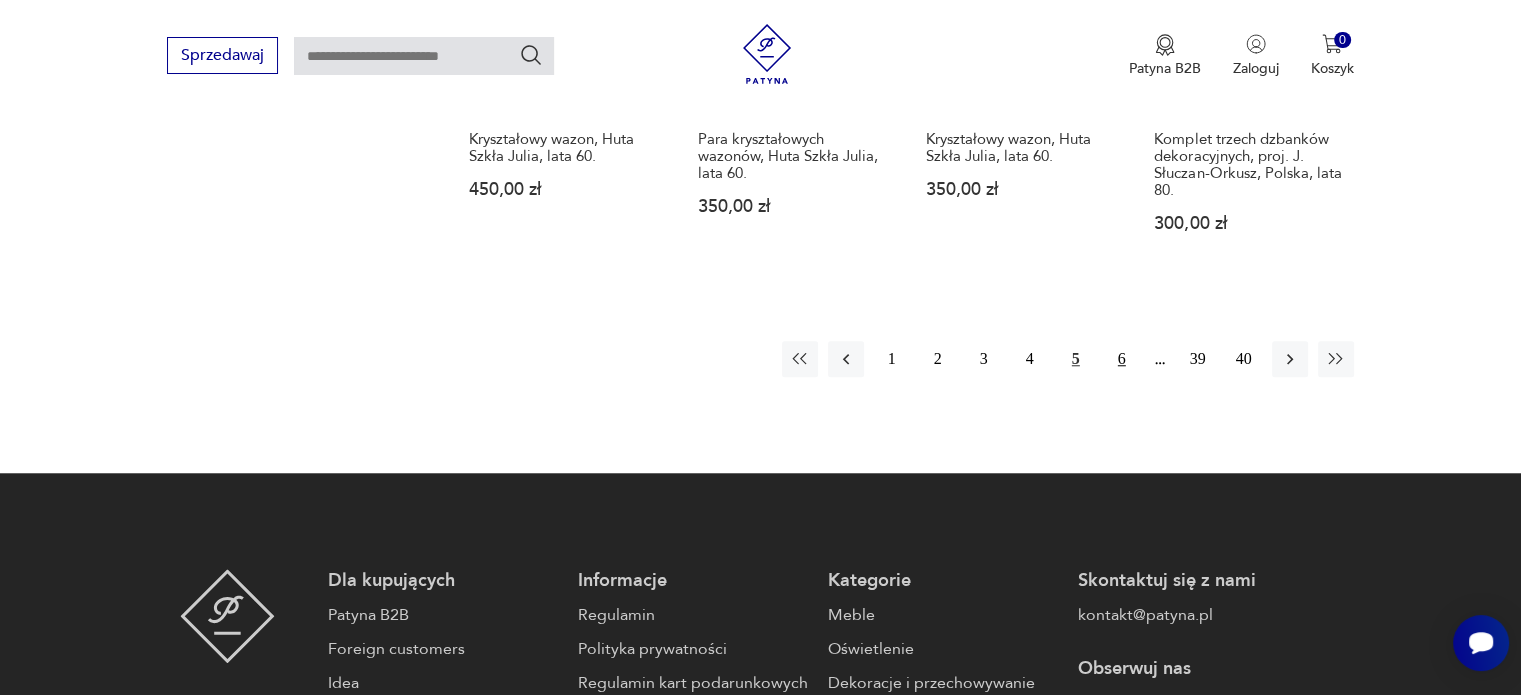 type 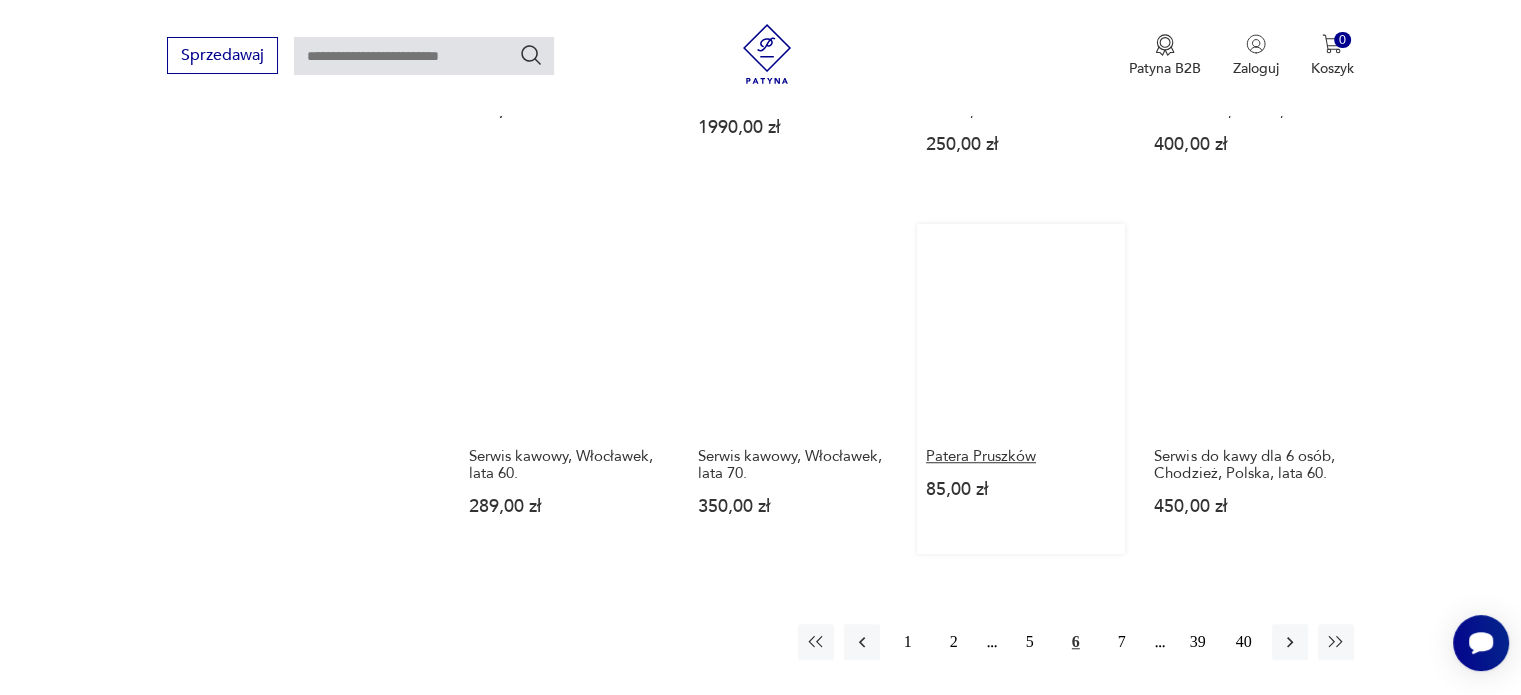 scroll, scrollTop: 1475, scrollLeft: 0, axis: vertical 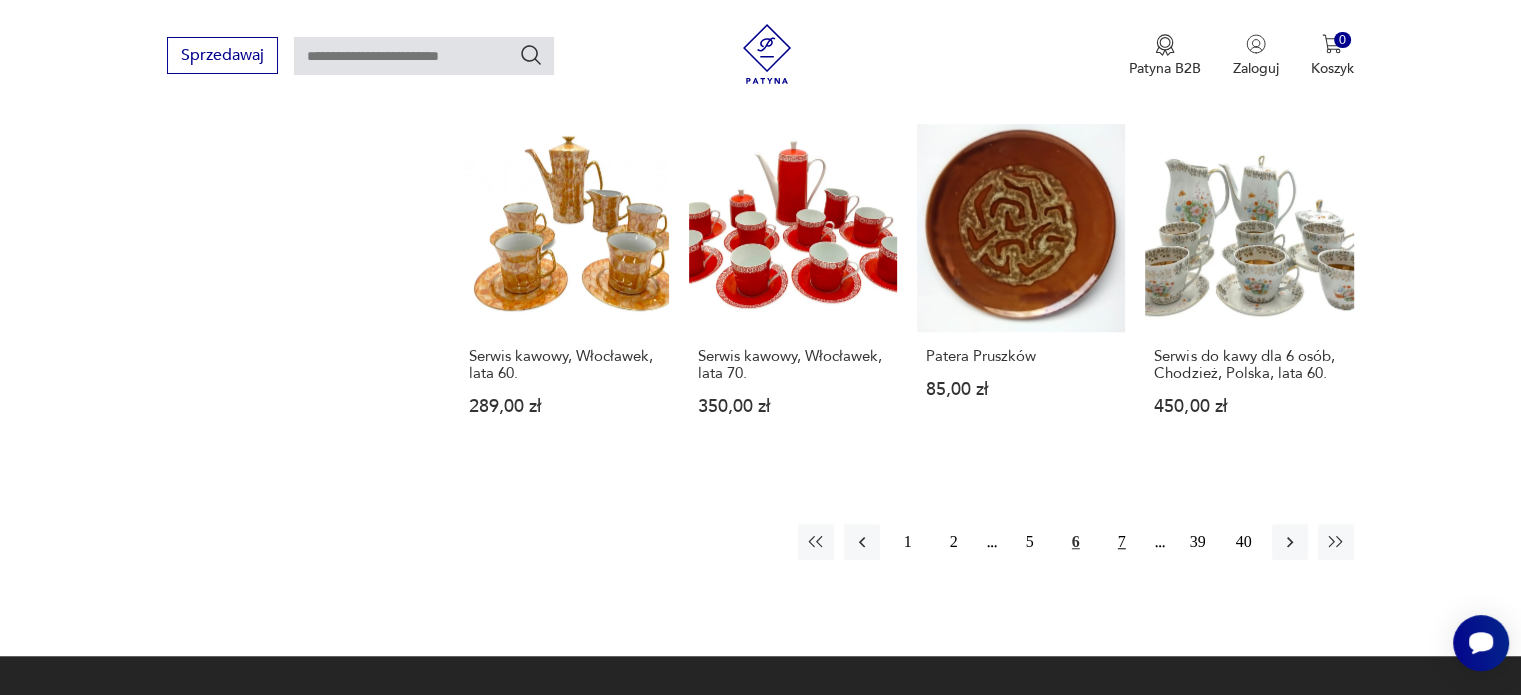type 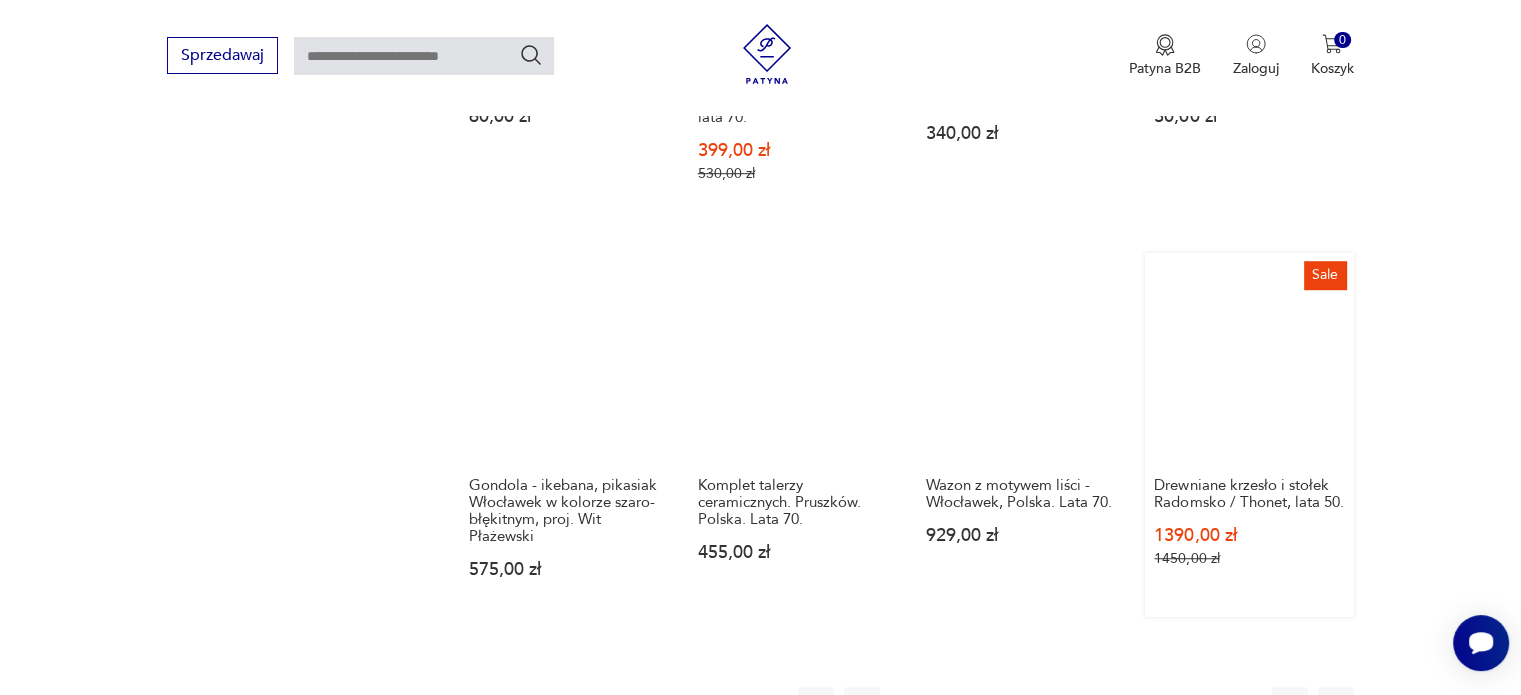 scroll, scrollTop: 1675, scrollLeft: 0, axis: vertical 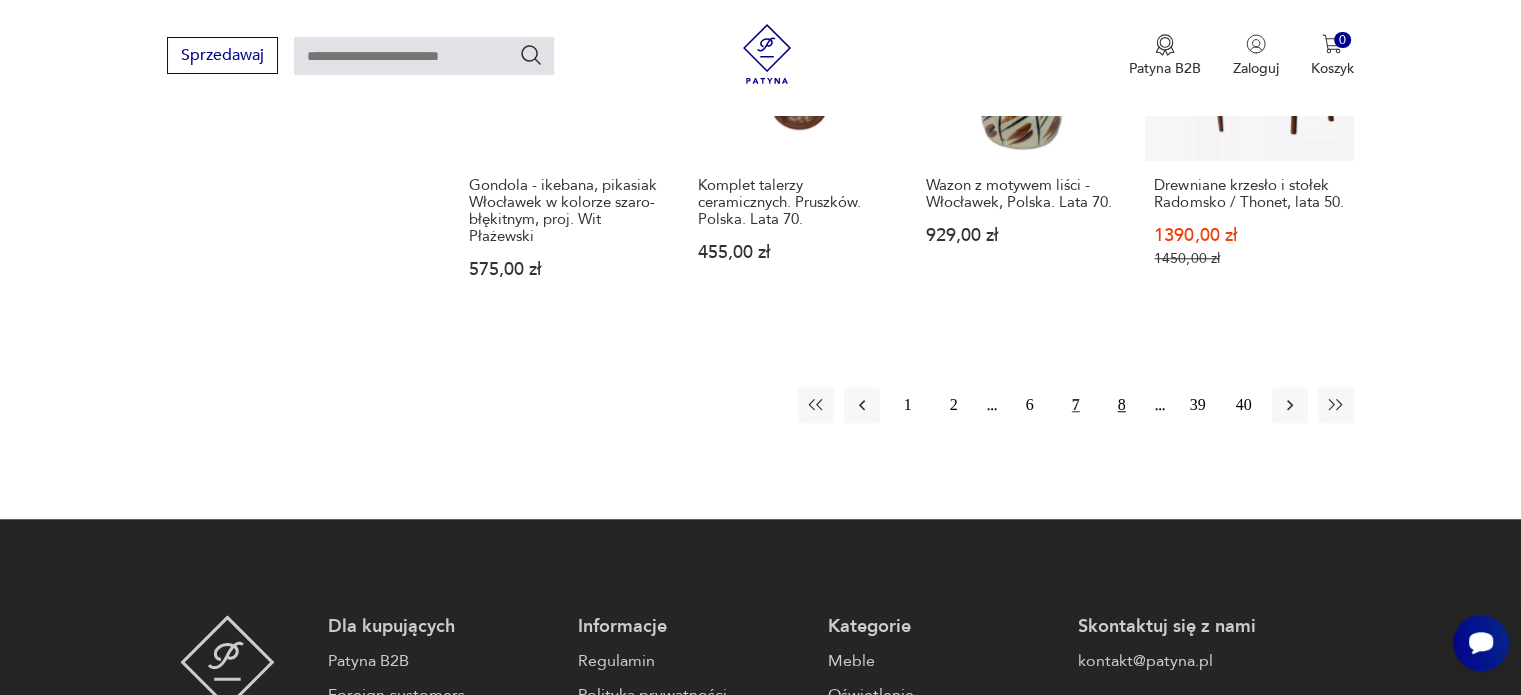type 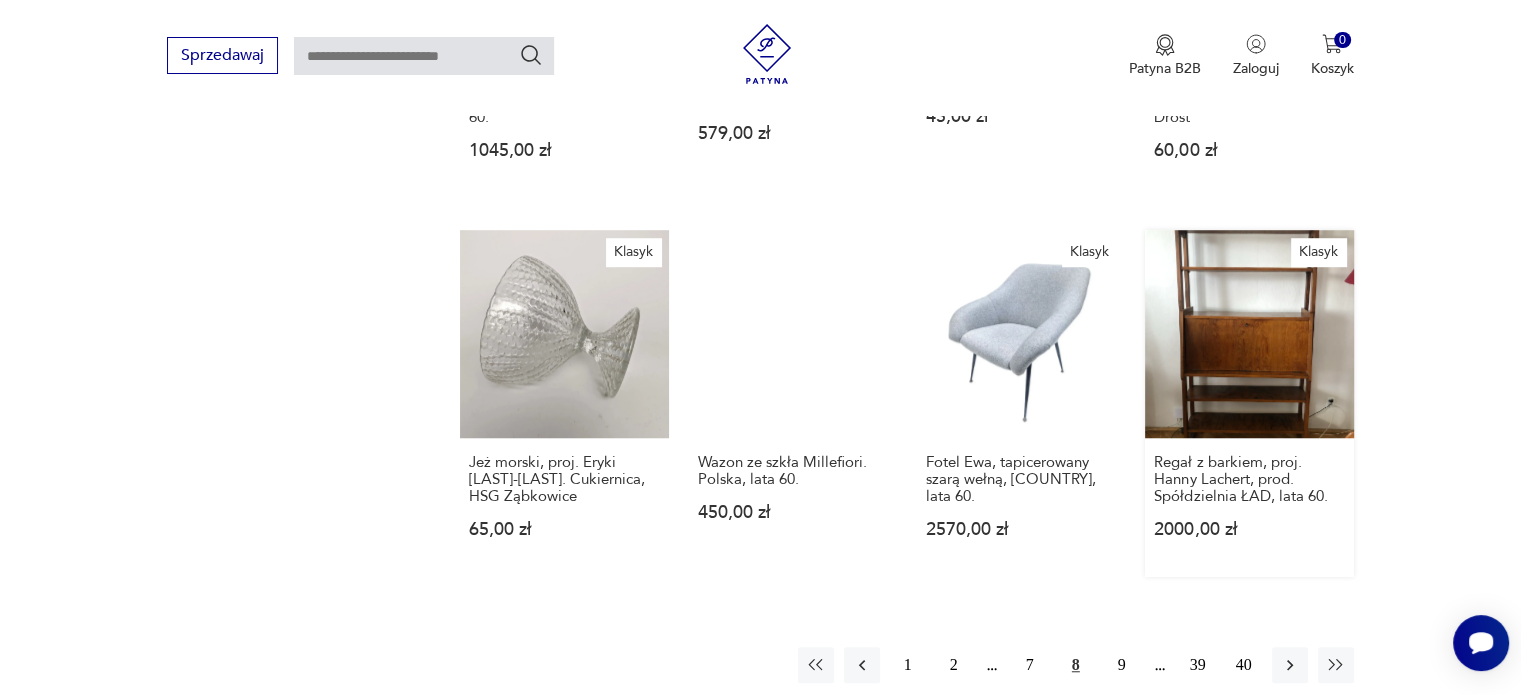 scroll, scrollTop: 1675, scrollLeft: 0, axis: vertical 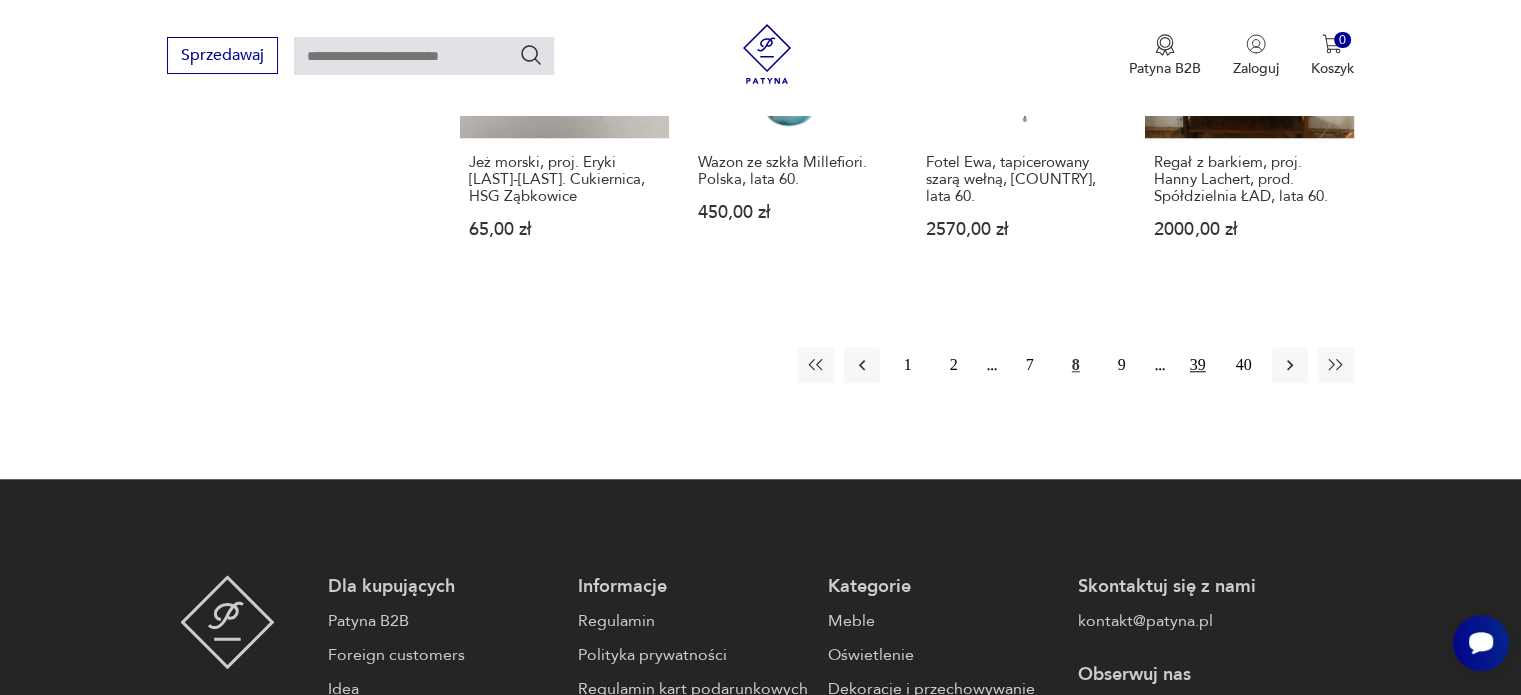 type 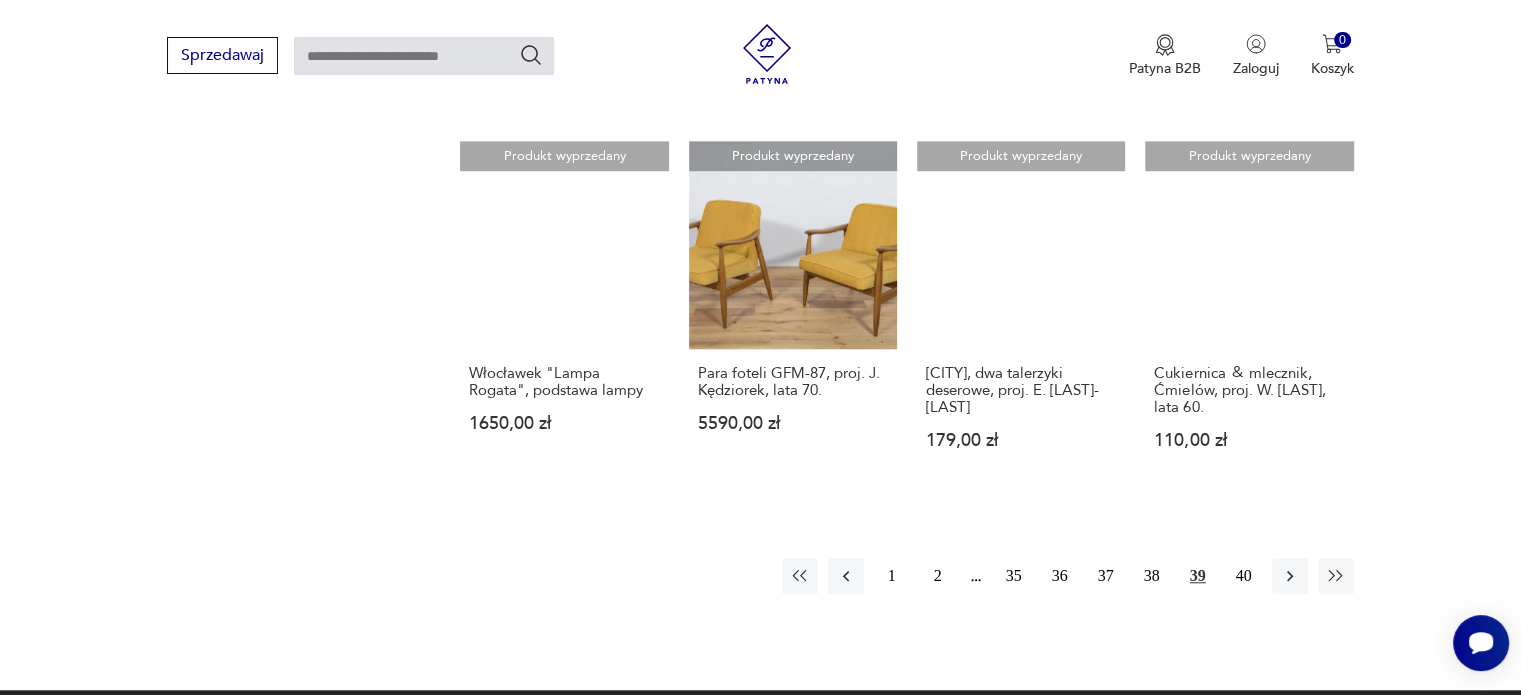 scroll, scrollTop: 1675, scrollLeft: 0, axis: vertical 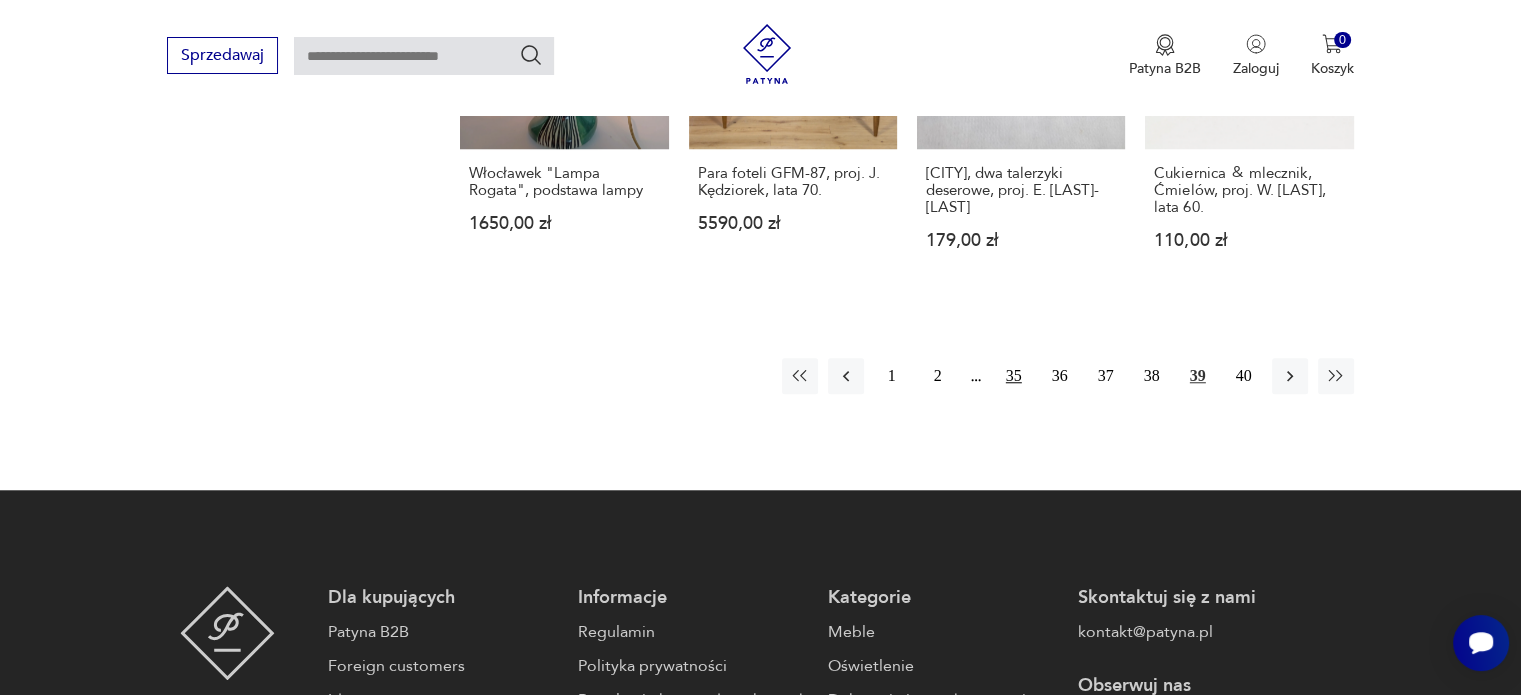 type 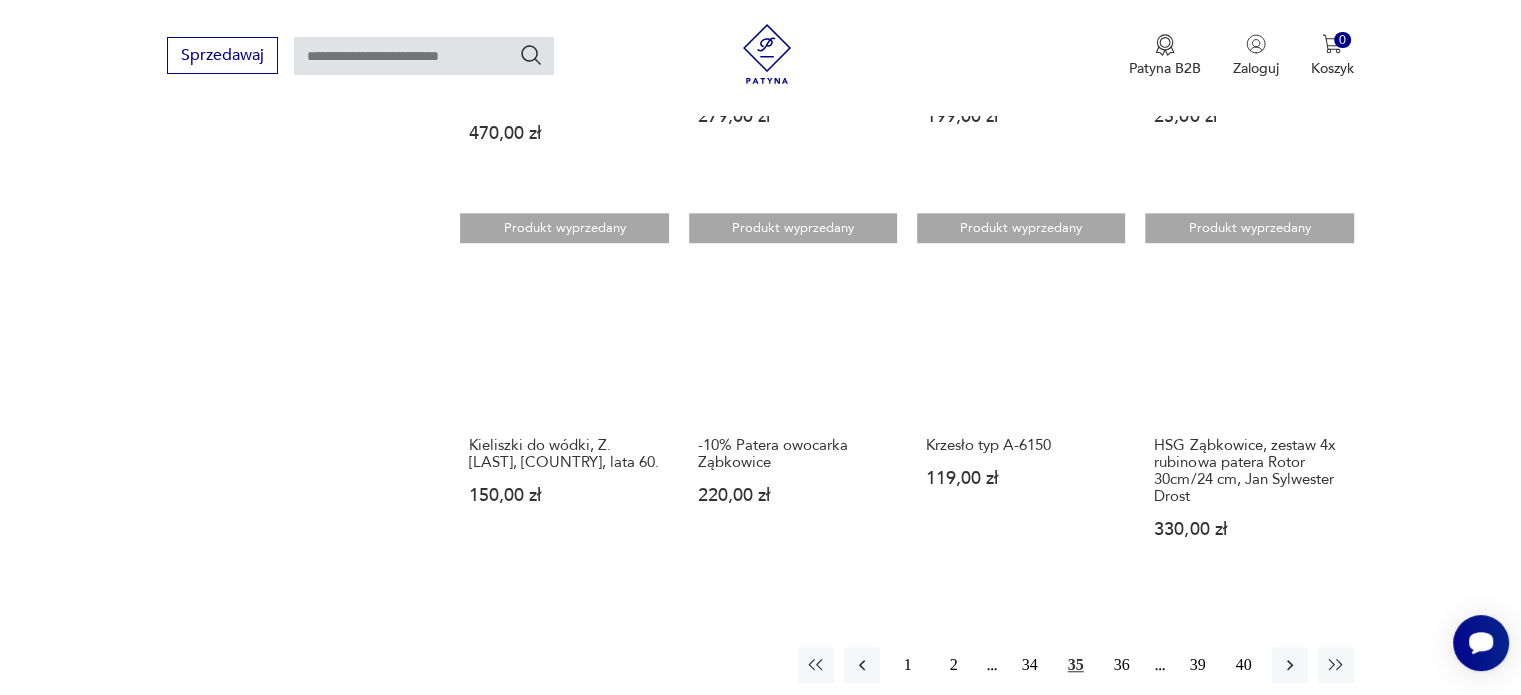 scroll, scrollTop: 1775, scrollLeft: 0, axis: vertical 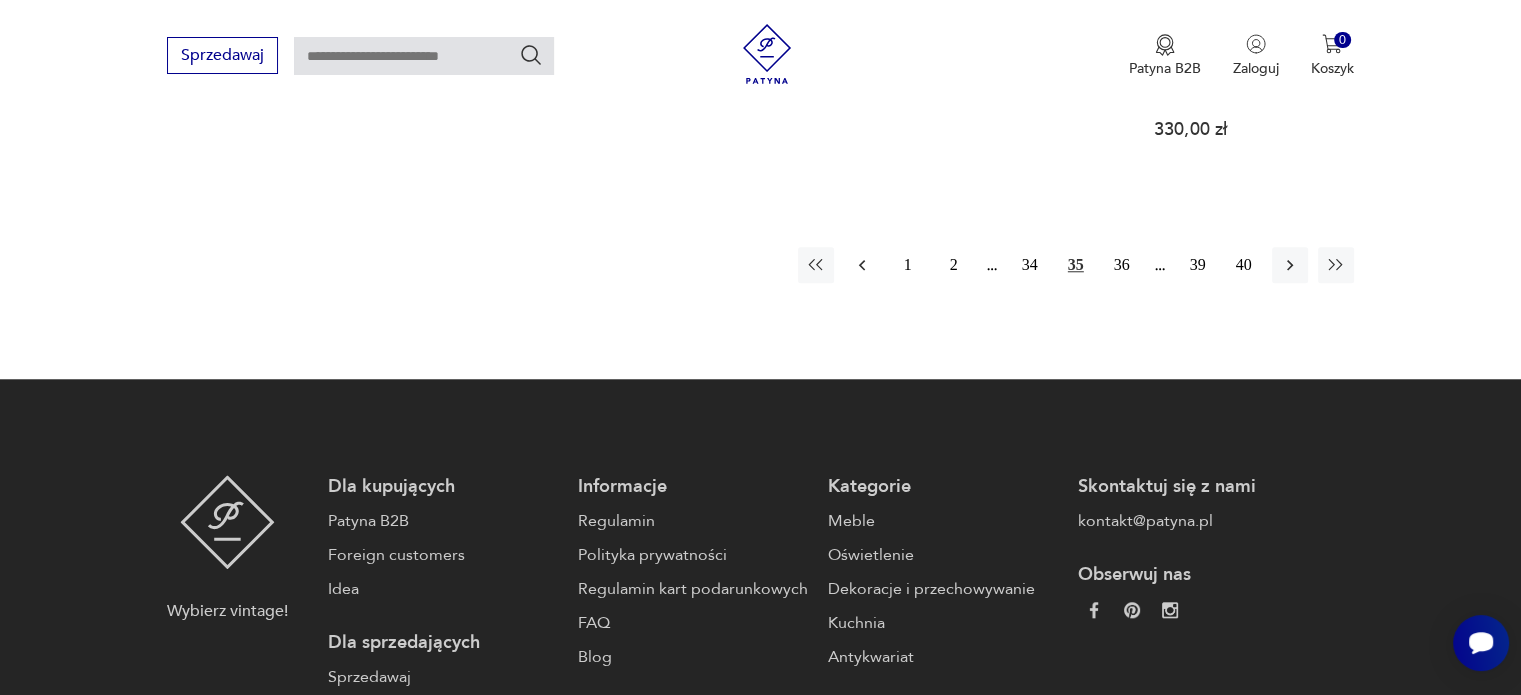 type 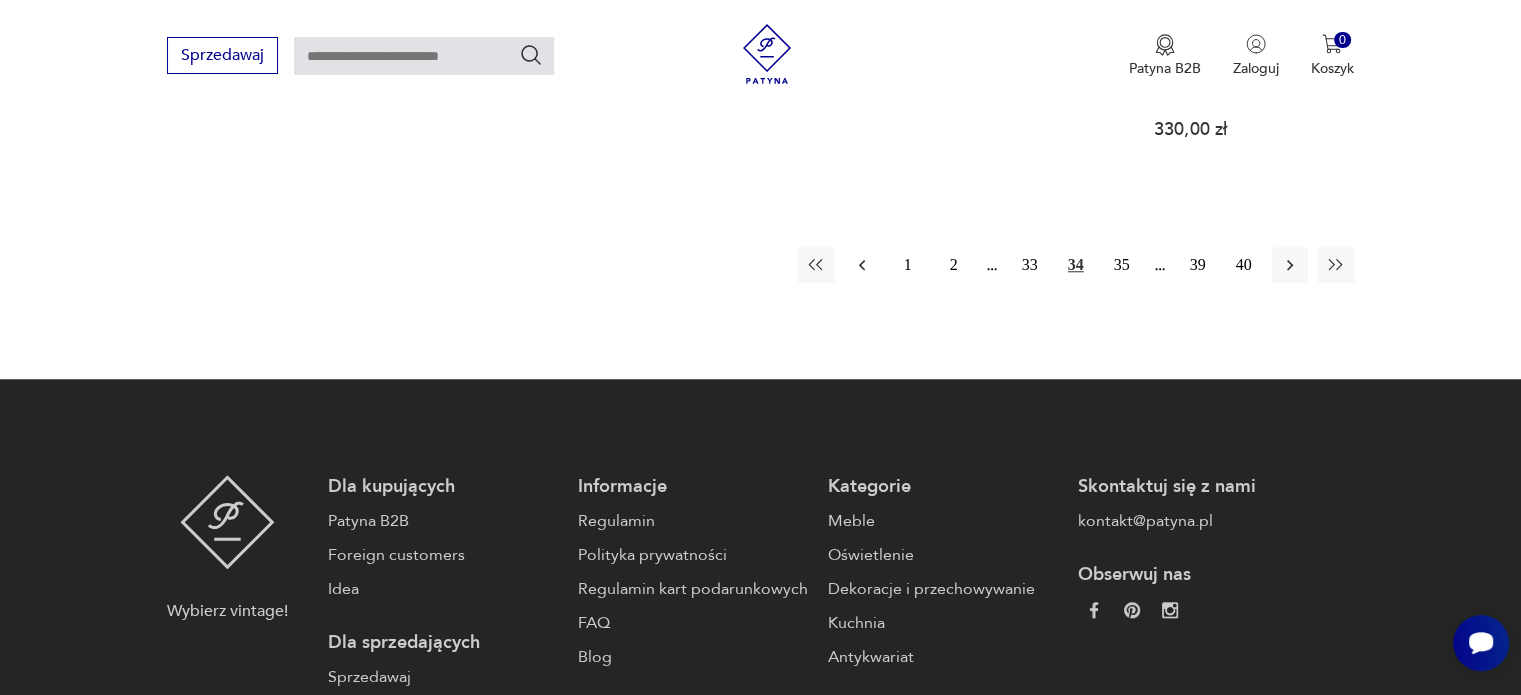 click on "Polskie Klasyki" at bounding box center [760, -1462] 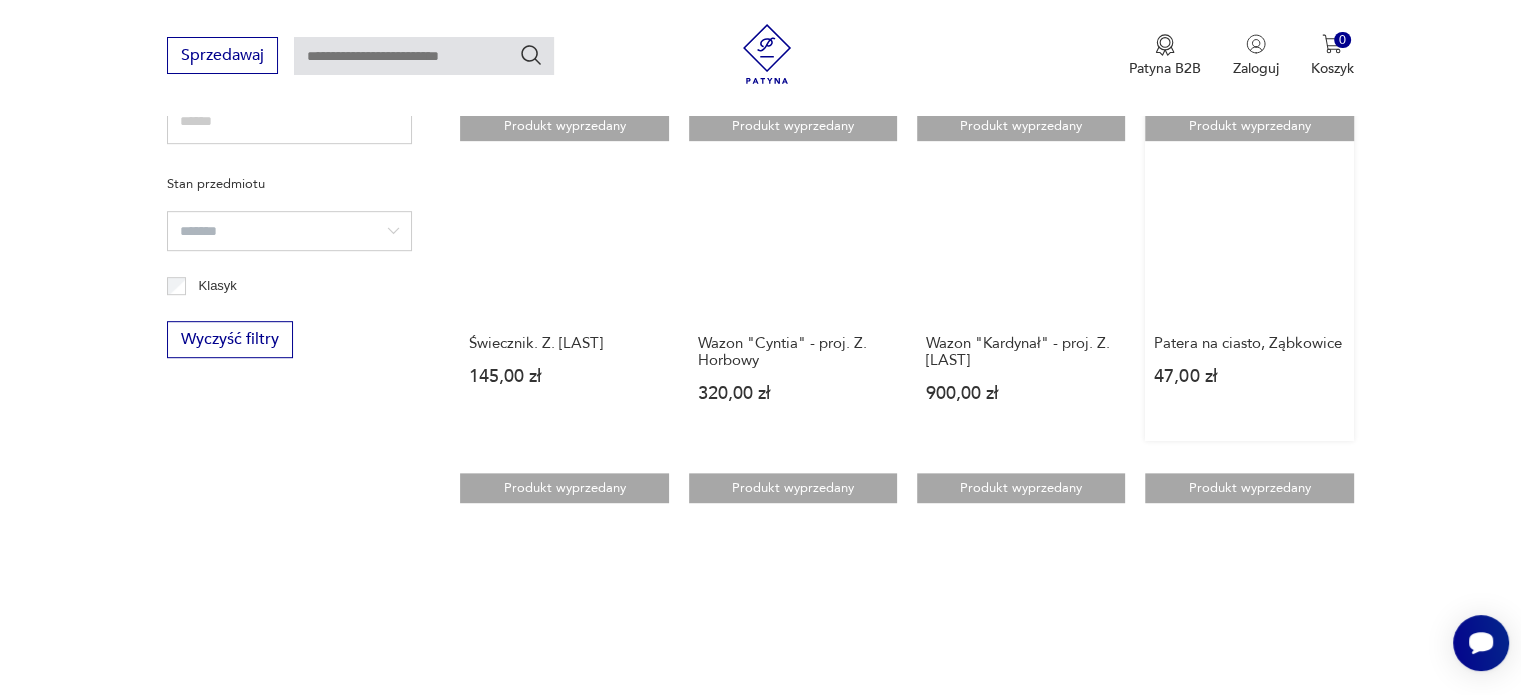 scroll, scrollTop: 1375, scrollLeft: 0, axis: vertical 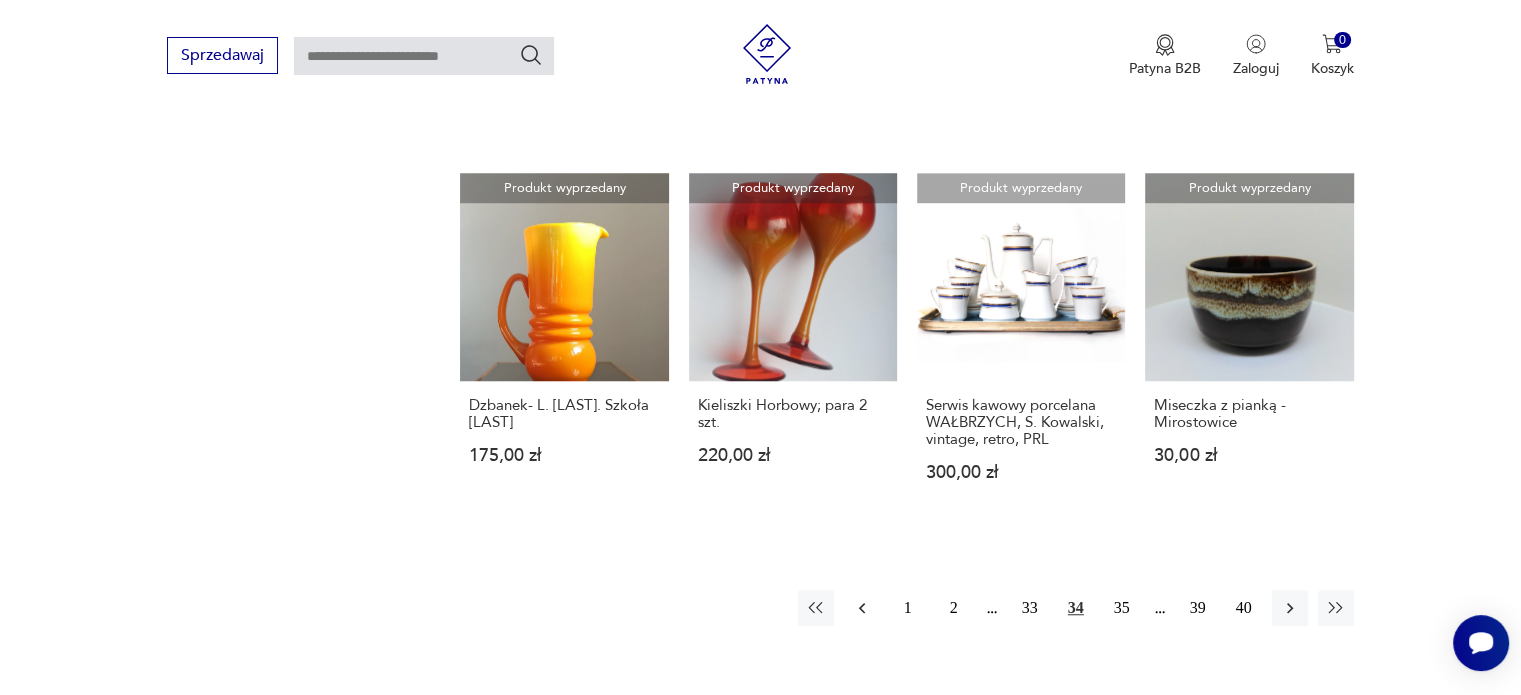 type 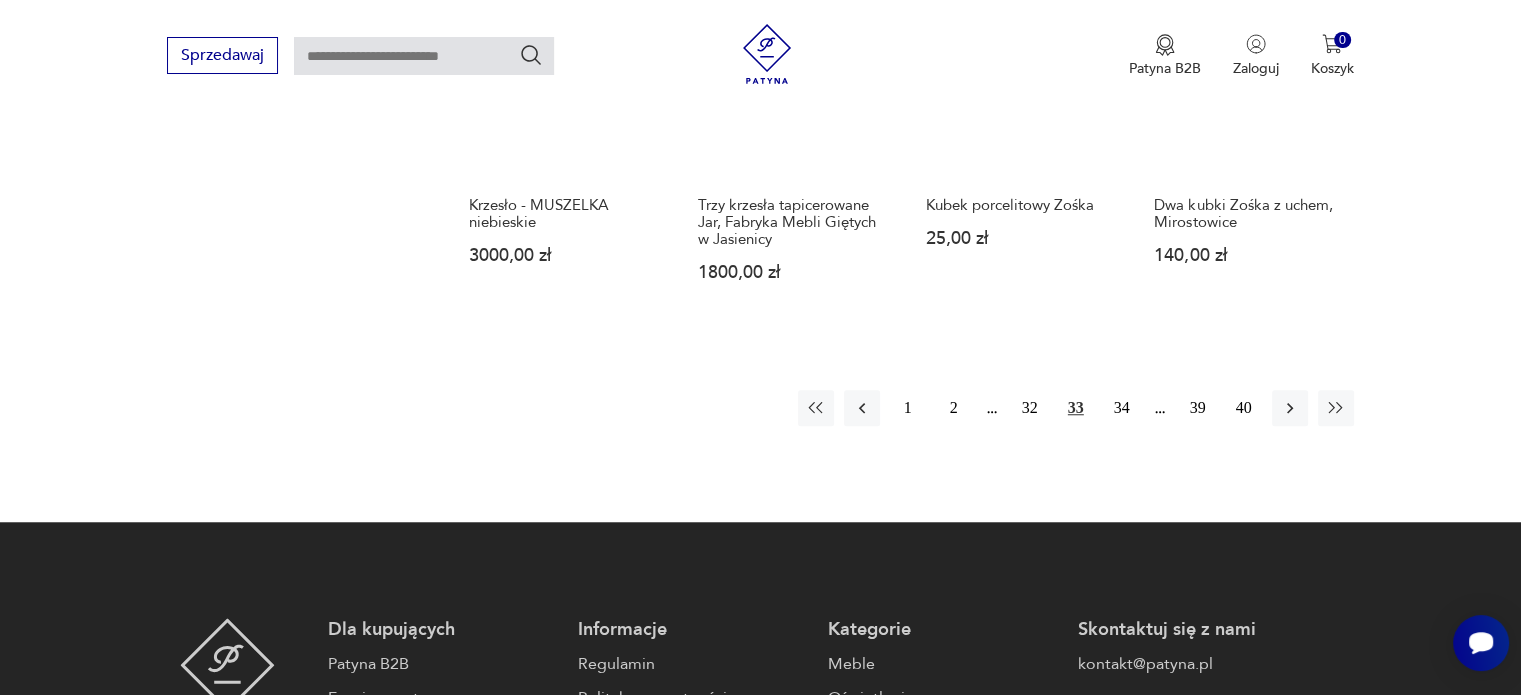 scroll, scrollTop: 1675, scrollLeft: 0, axis: vertical 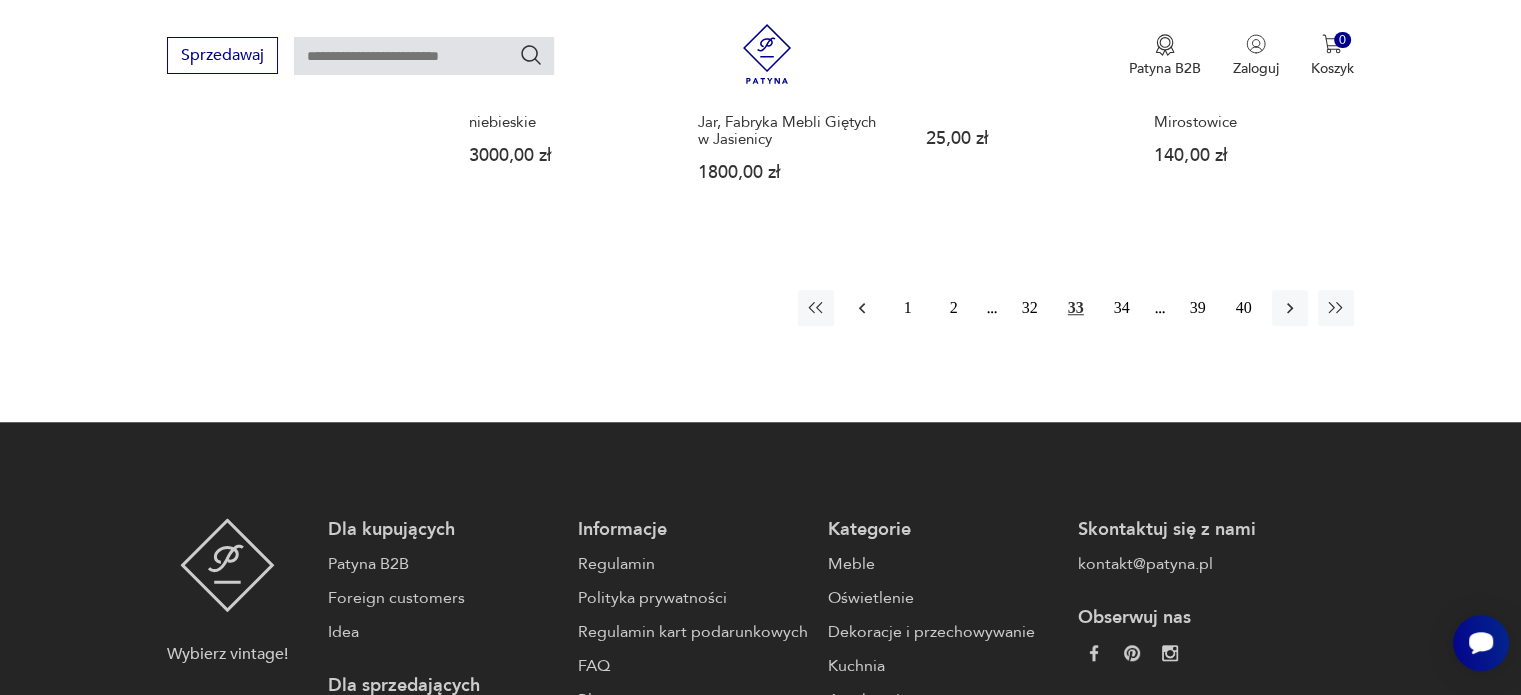 type 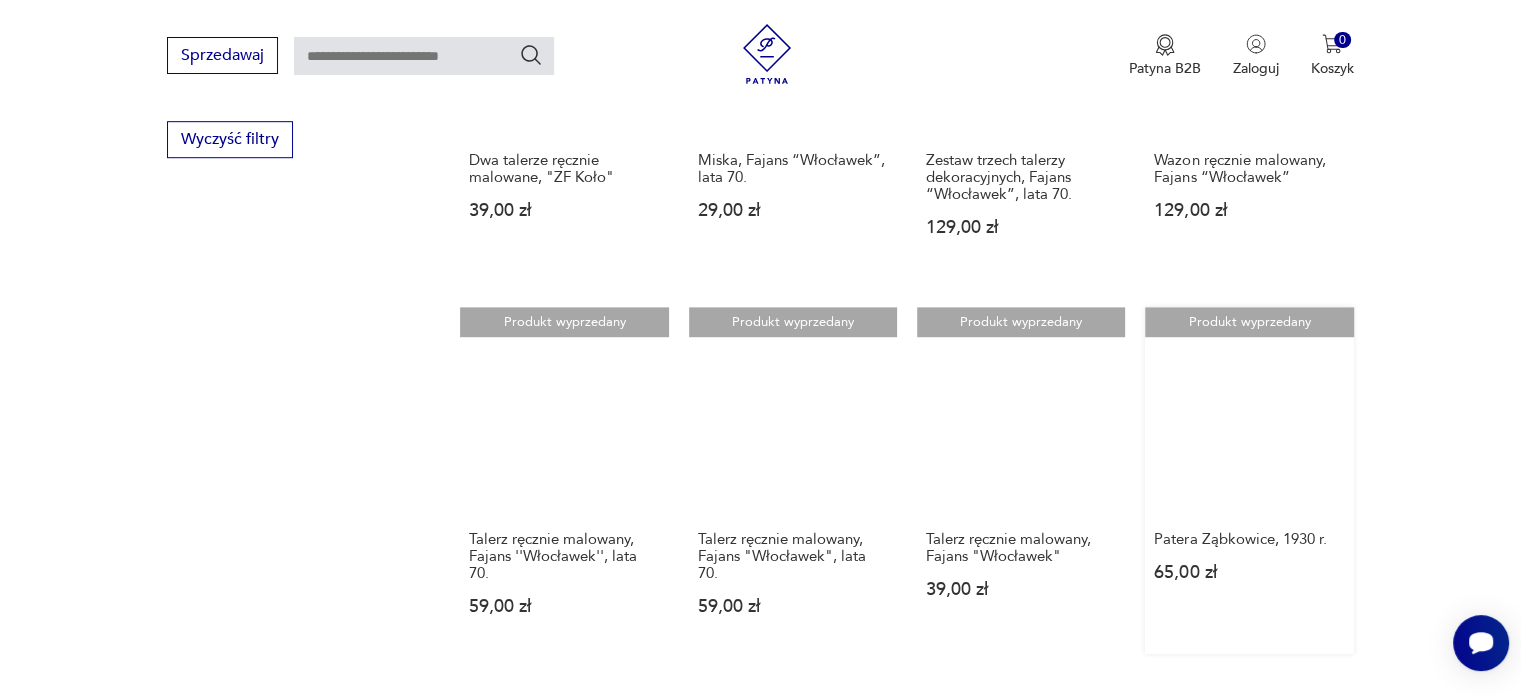 scroll, scrollTop: 1675, scrollLeft: 0, axis: vertical 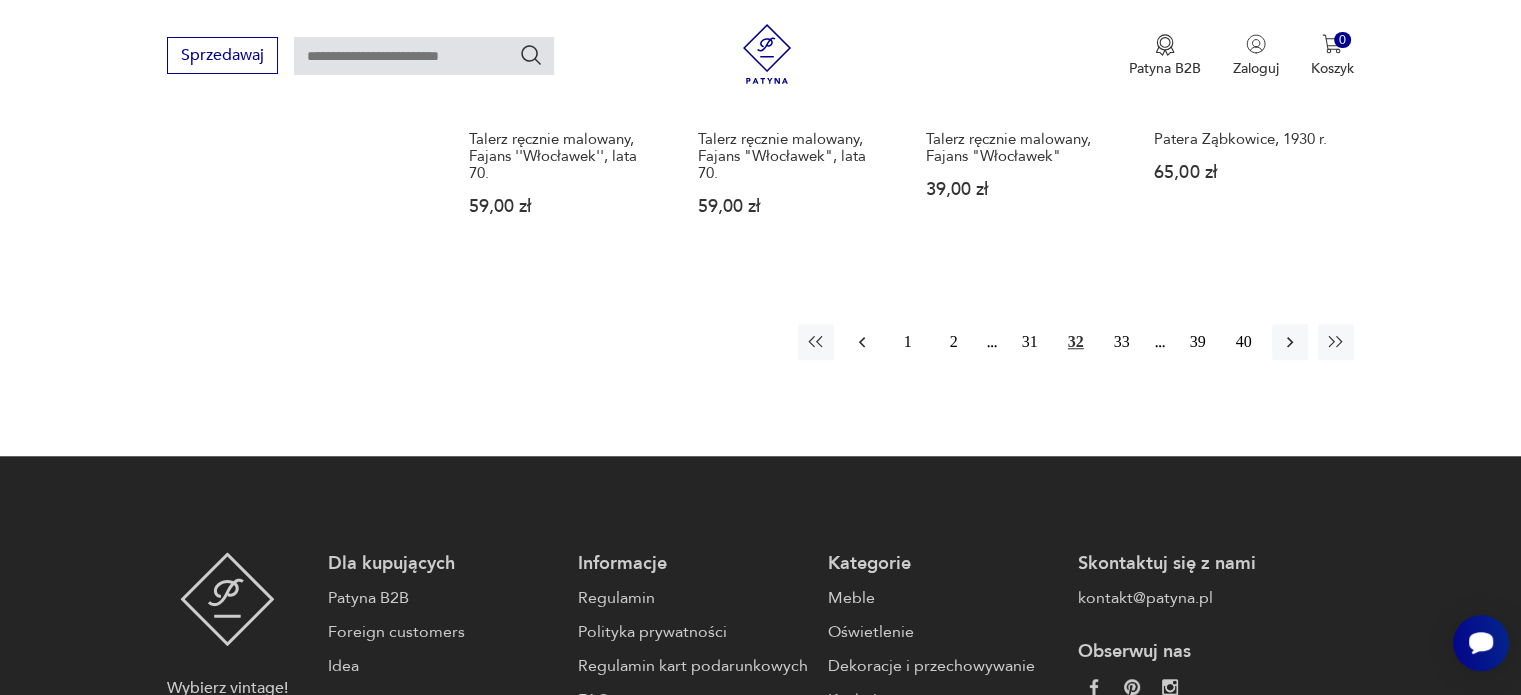 type 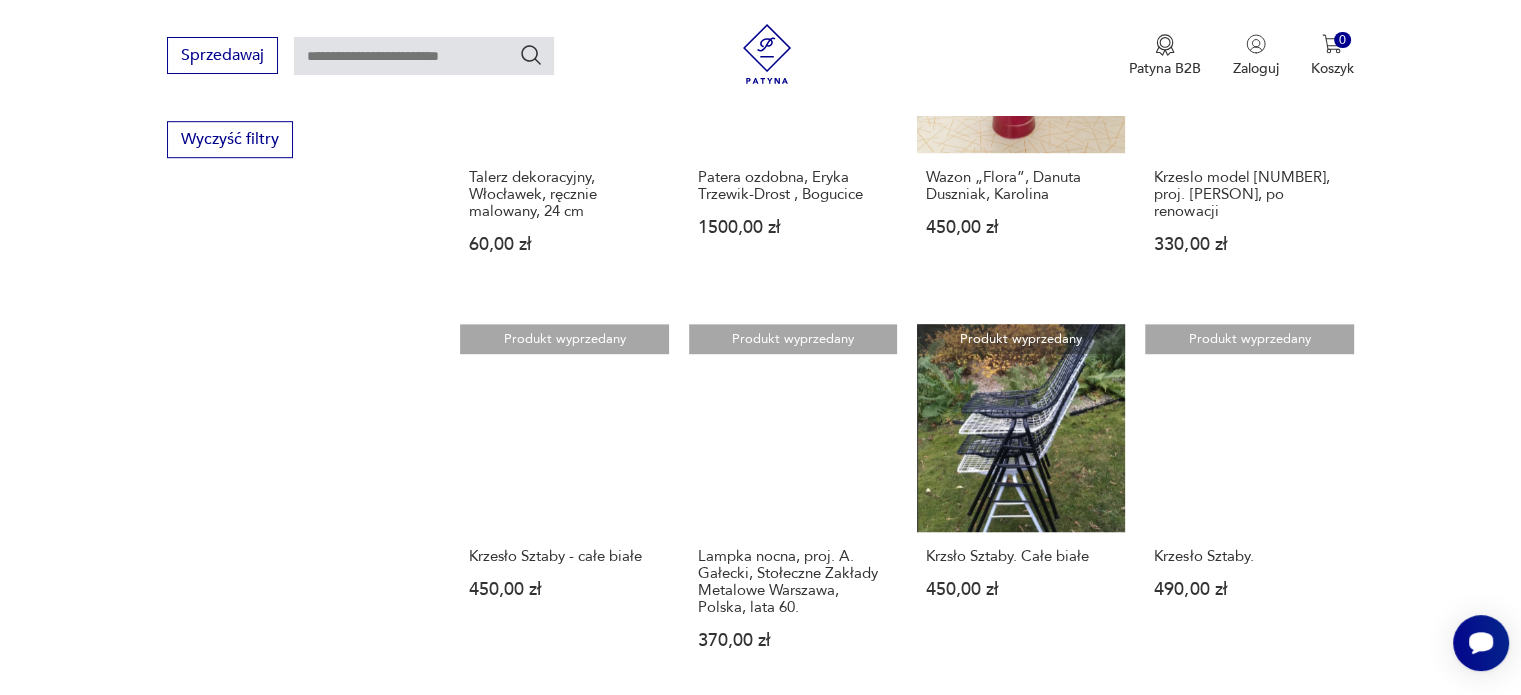 scroll, scrollTop: 1575, scrollLeft: 0, axis: vertical 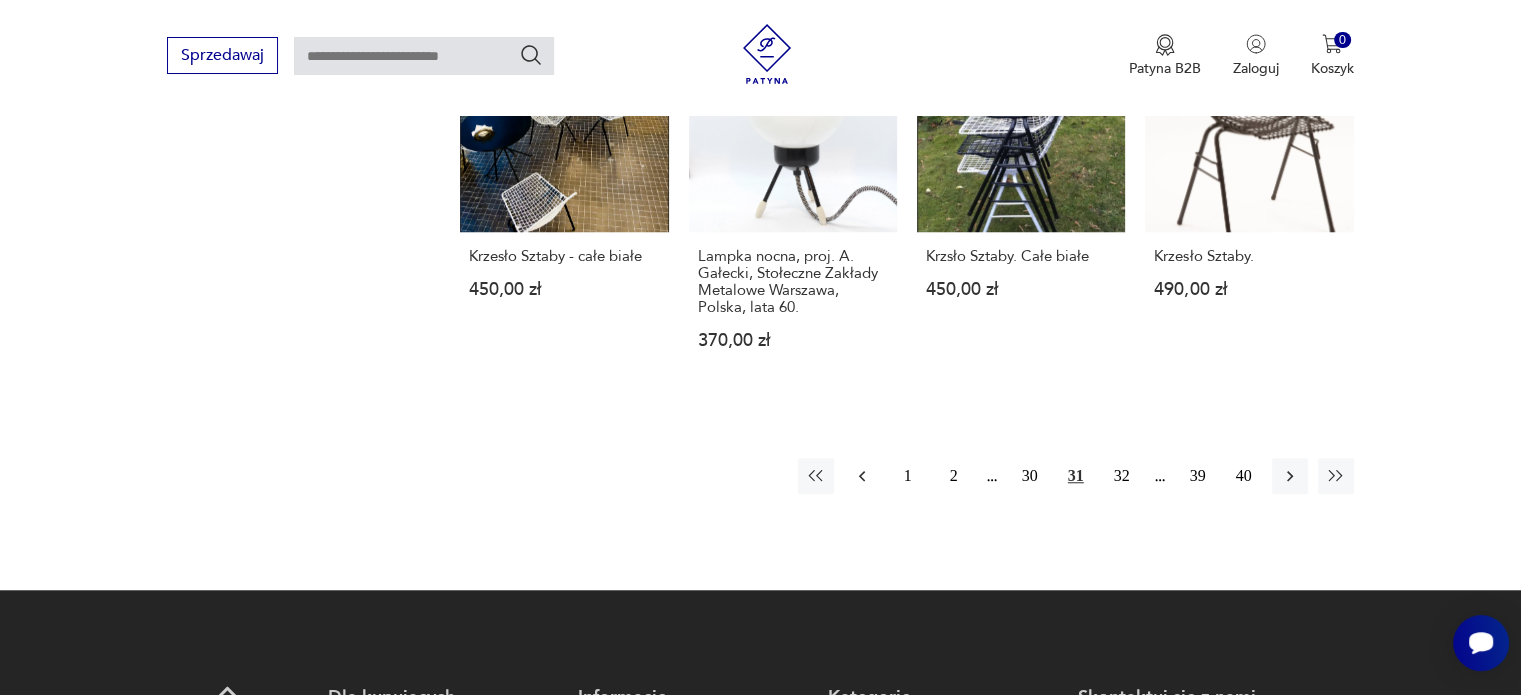 type 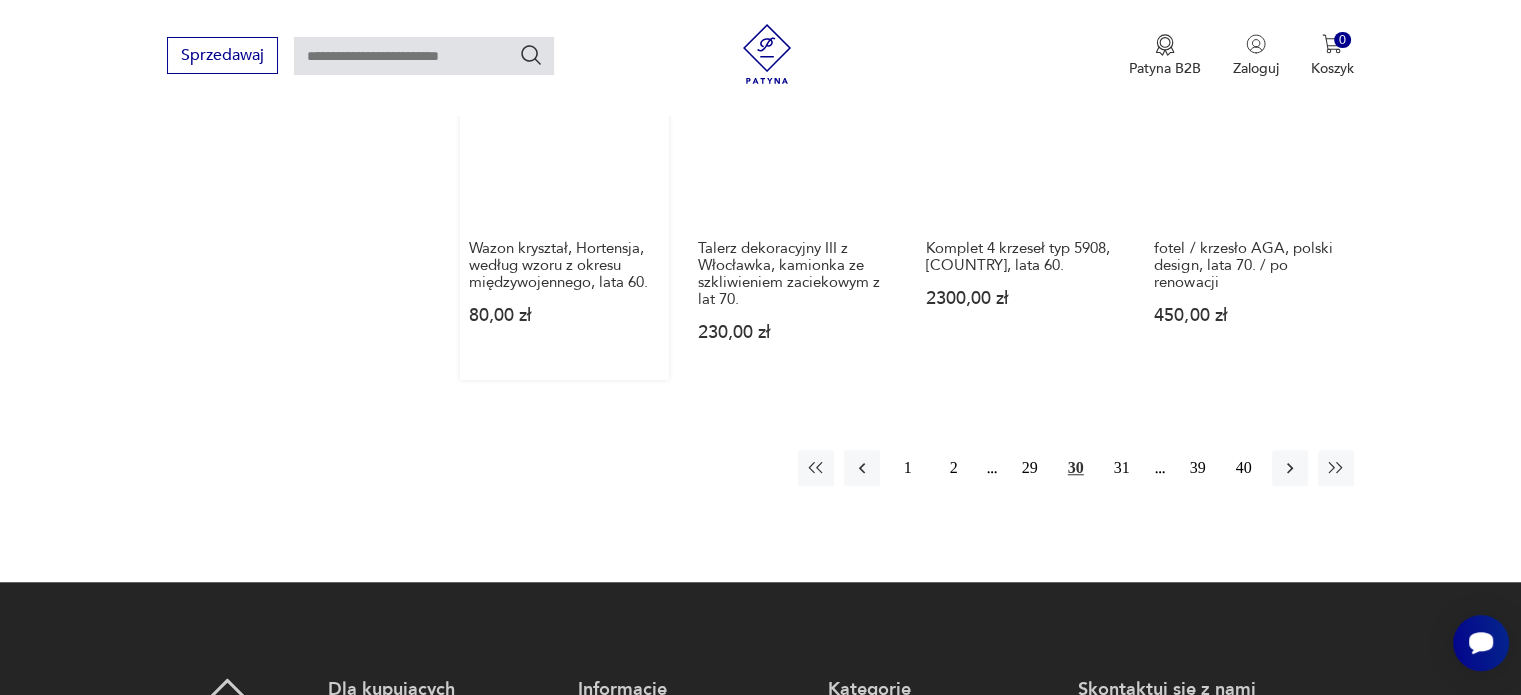 scroll, scrollTop: 2070, scrollLeft: 0, axis: vertical 